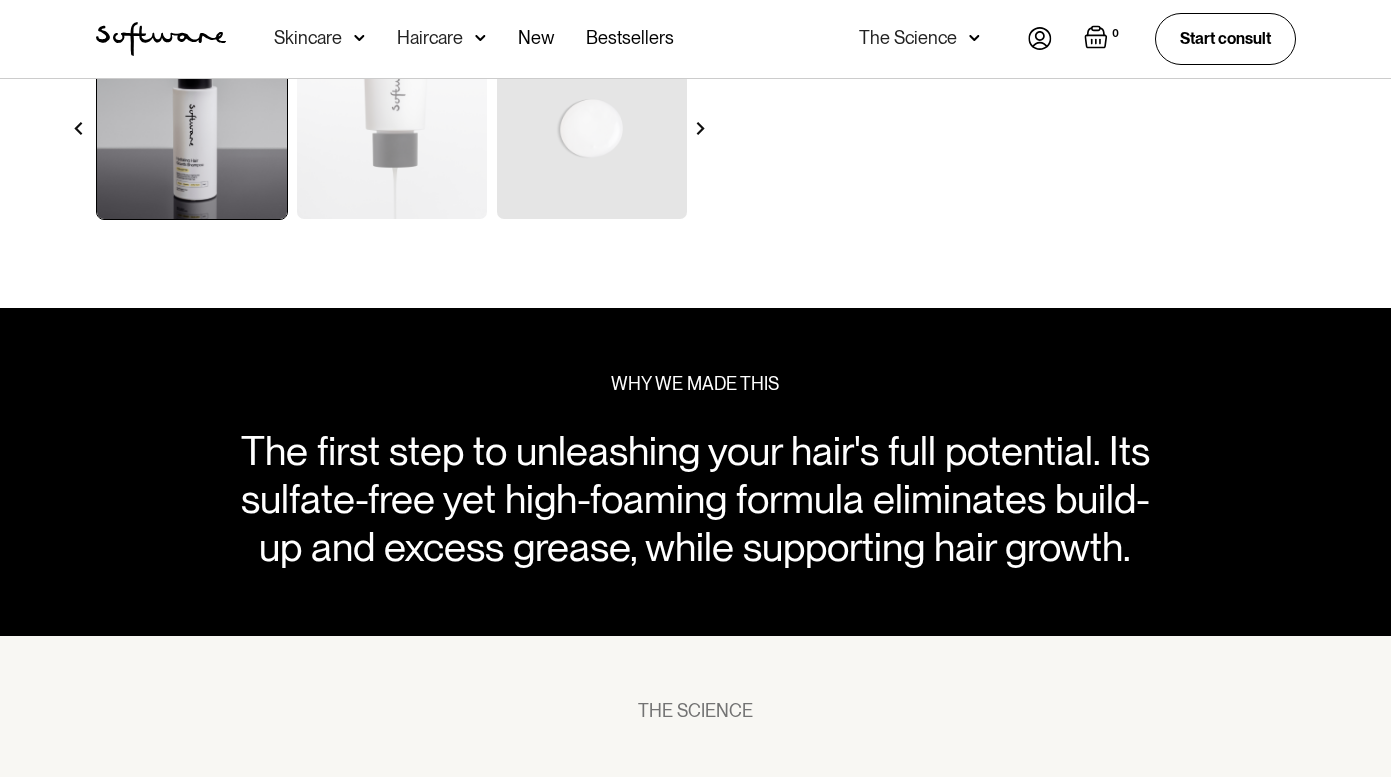 scroll, scrollTop: 901, scrollLeft: 0, axis: vertical 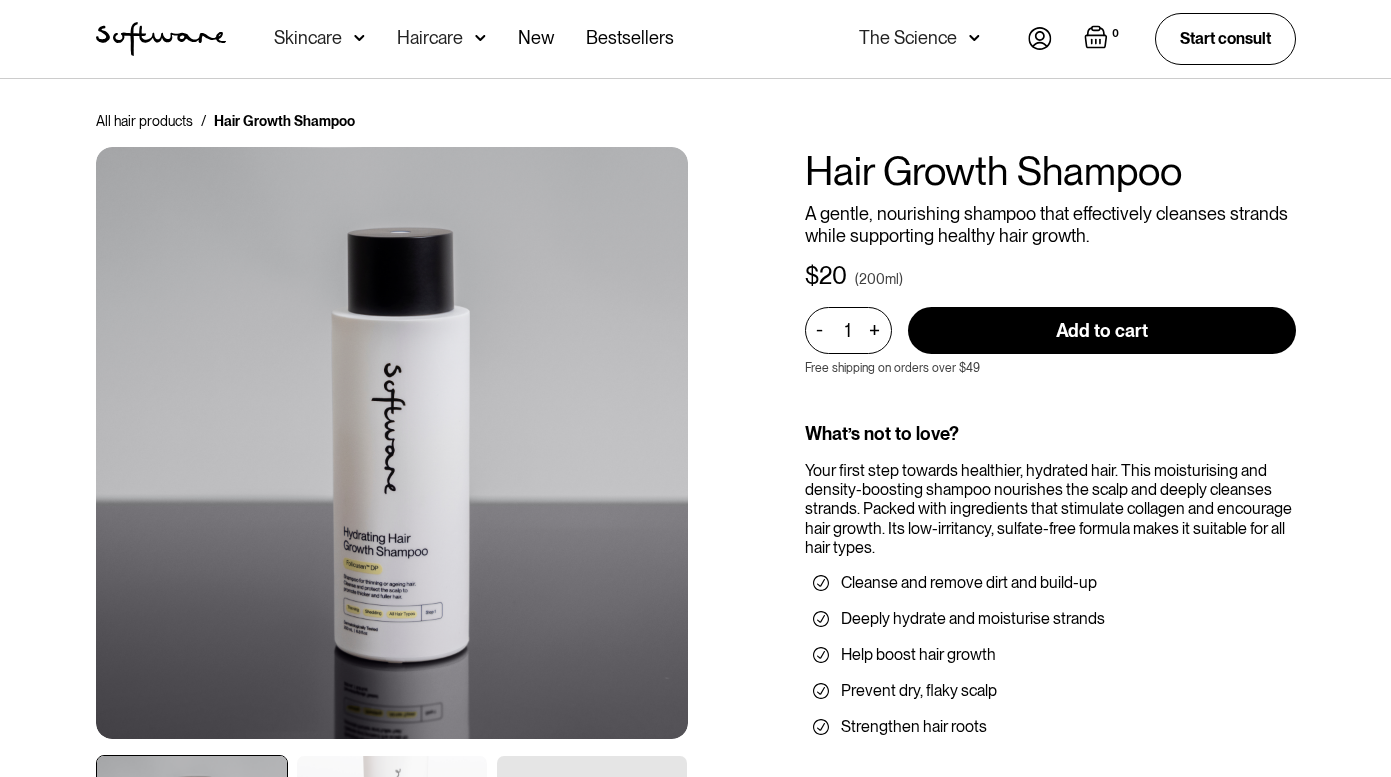 click on "Skincare" at bounding box center (319, 39) 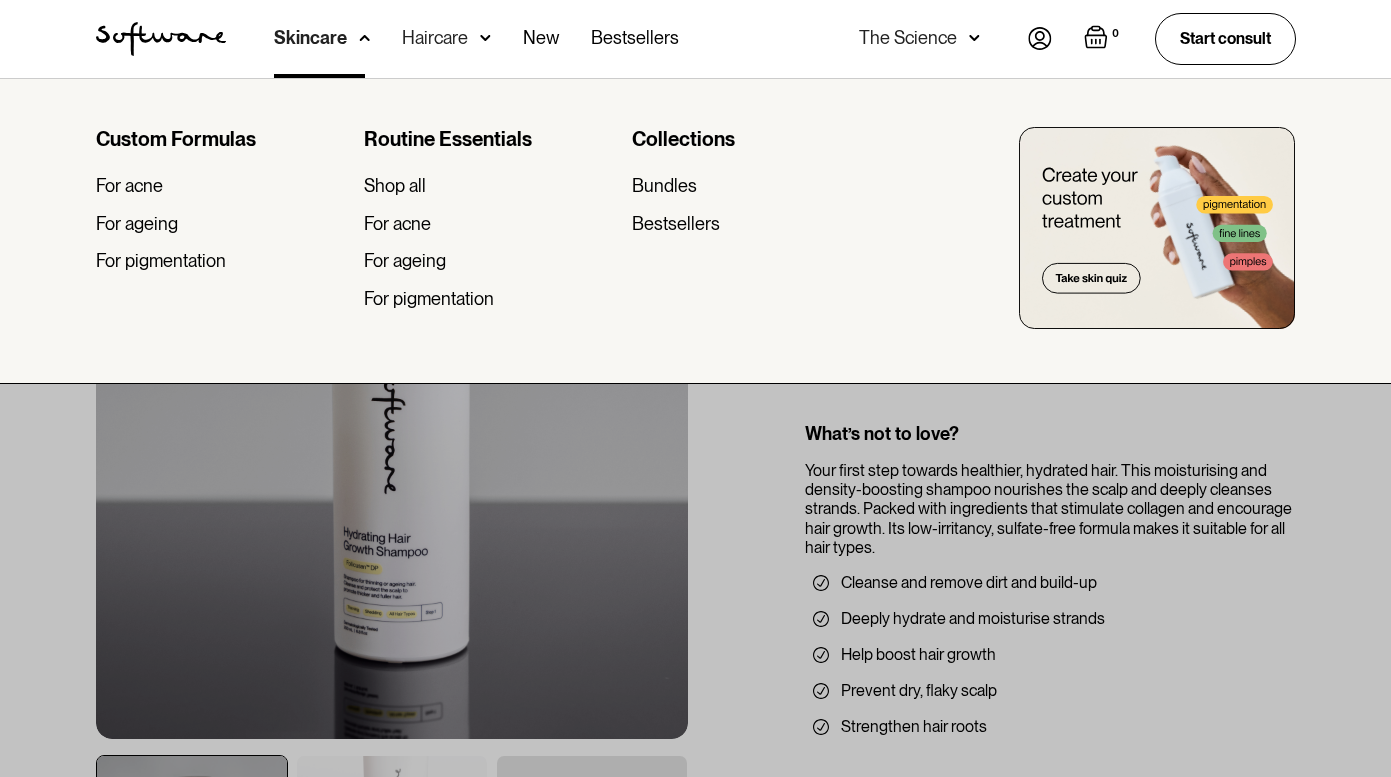 click at bounding box center [161, 39] 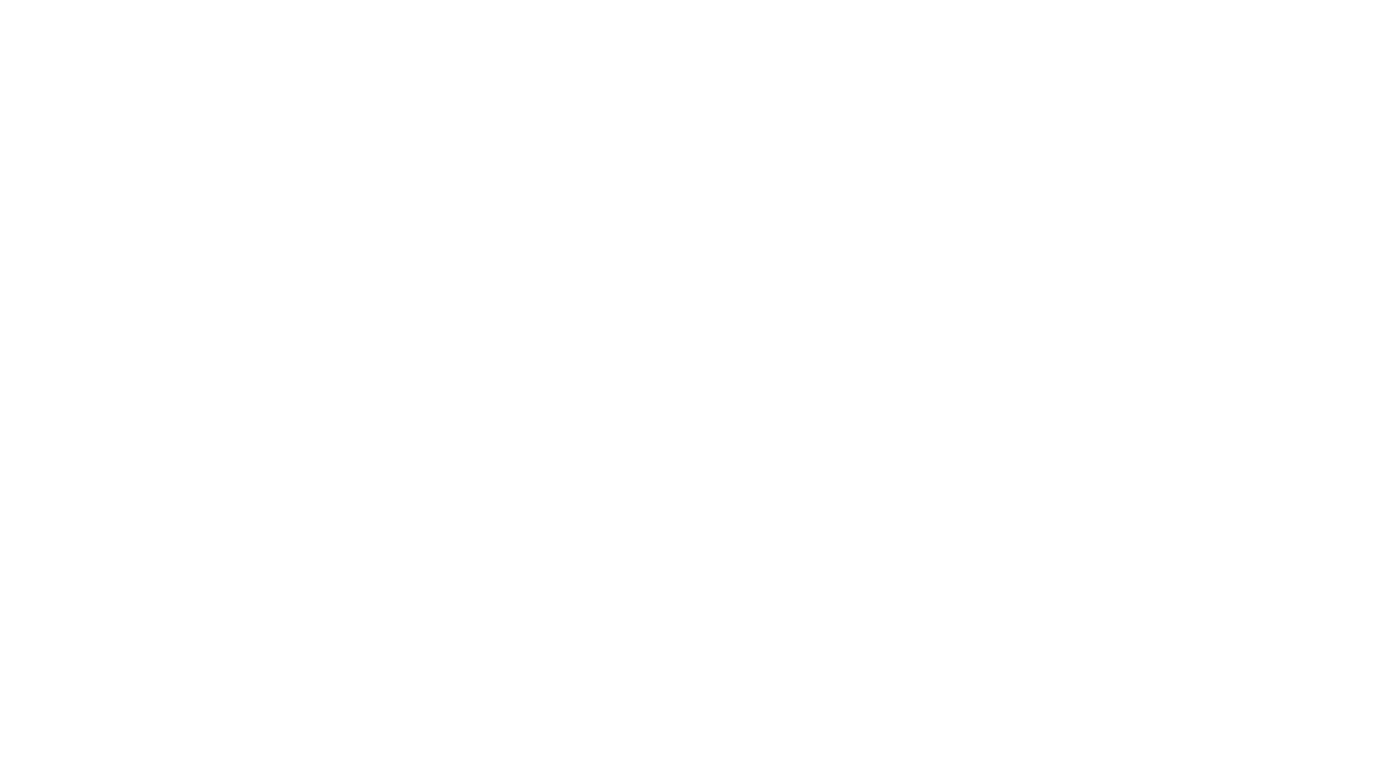 scroll, scrollTop: 0, scrollLeft: 0, axis: both 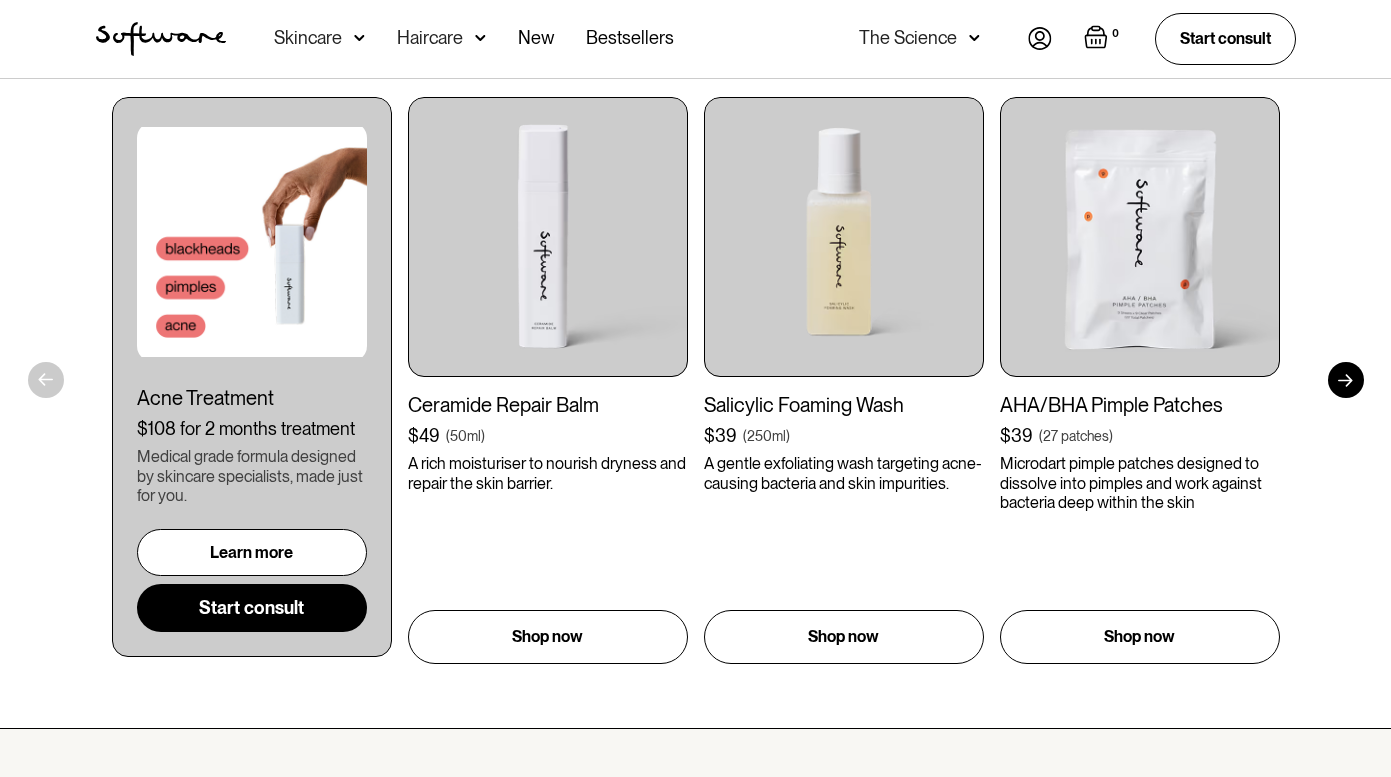 click at bounding box center (1346, 380) 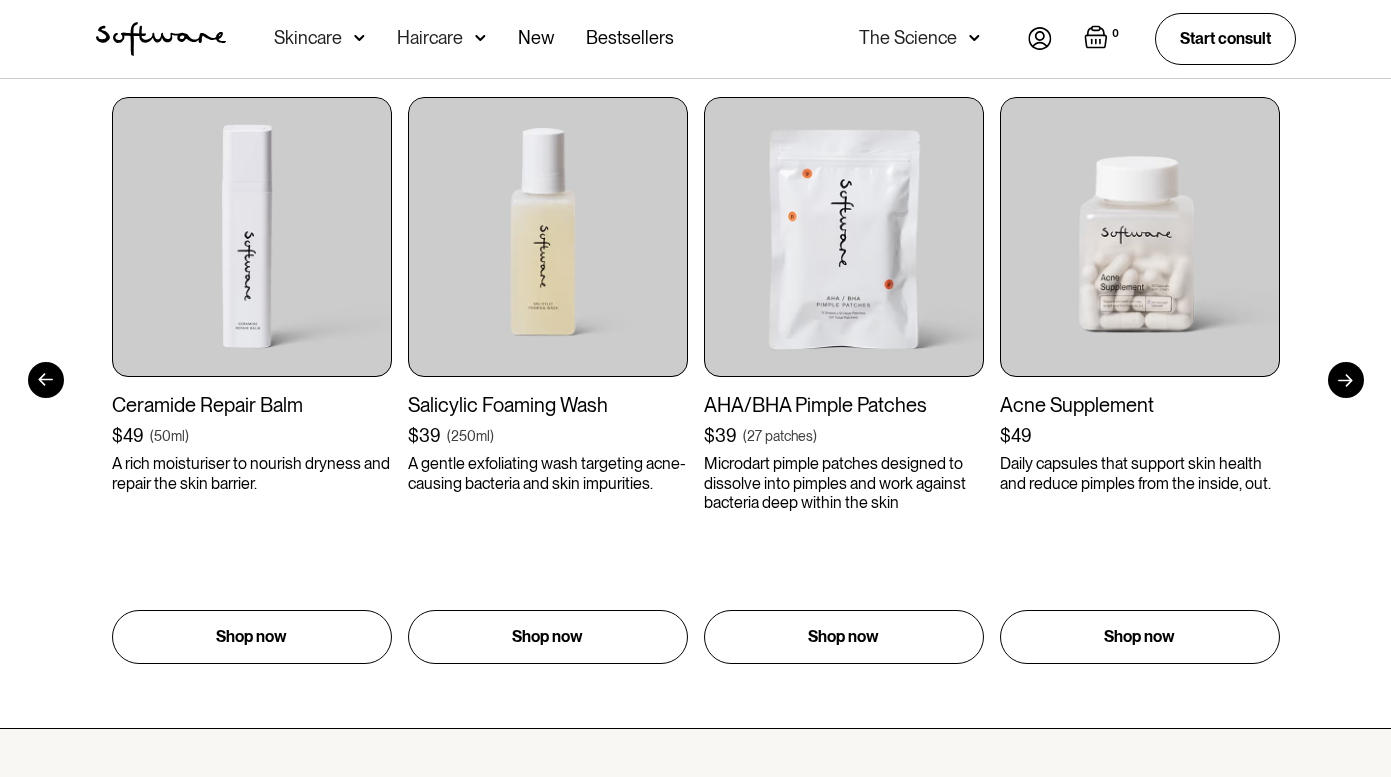 click at bounding box center (1346, 380) 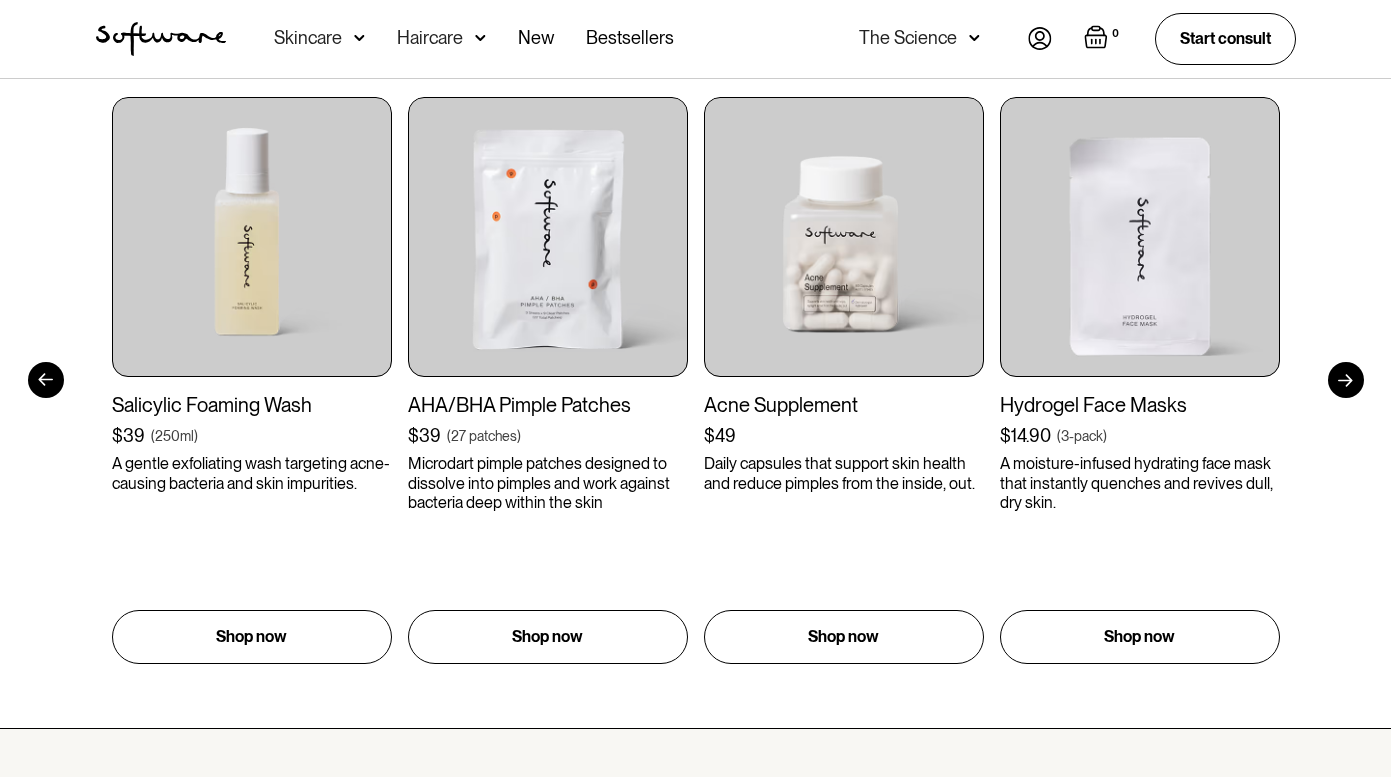 click at bounding box center (1346, 380) 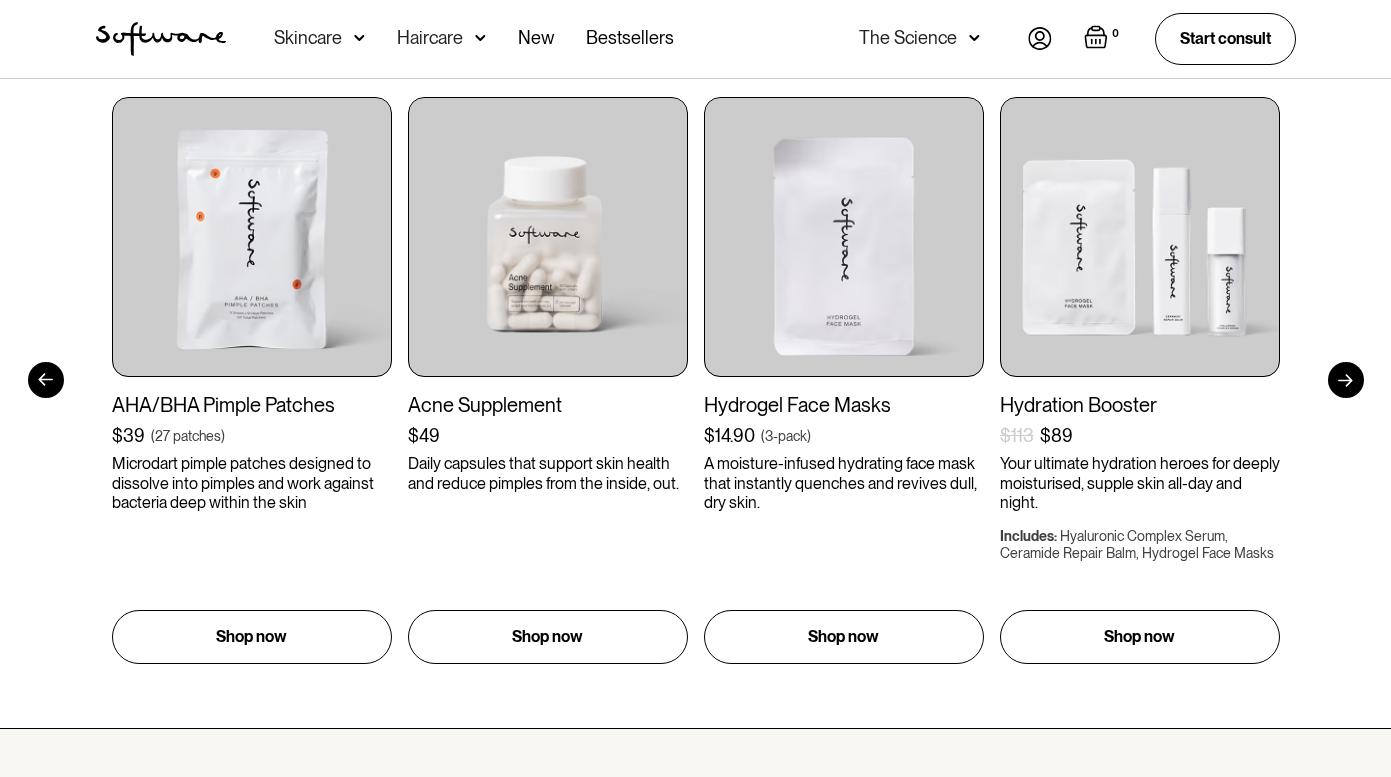 click at bounding box center [1346, 380] 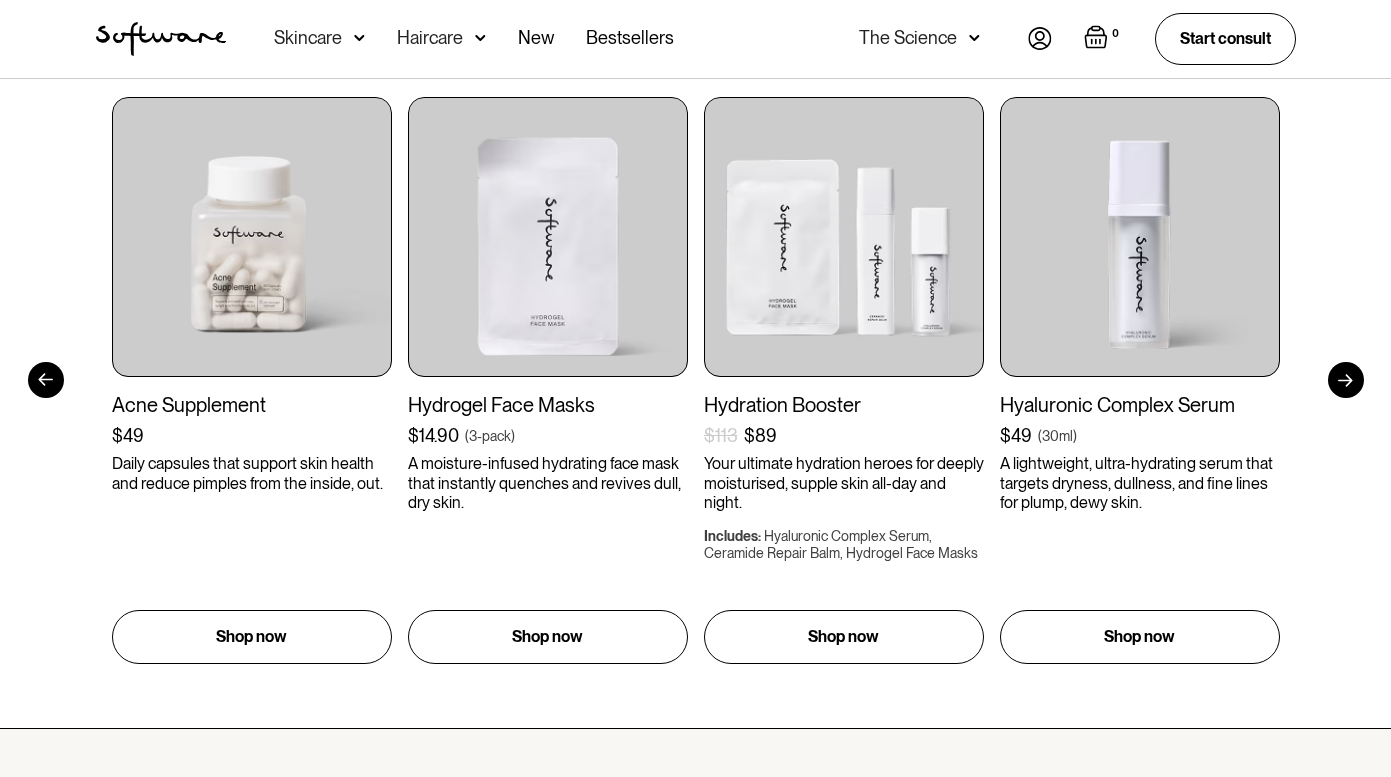 click at bounding box center [1346, 380] 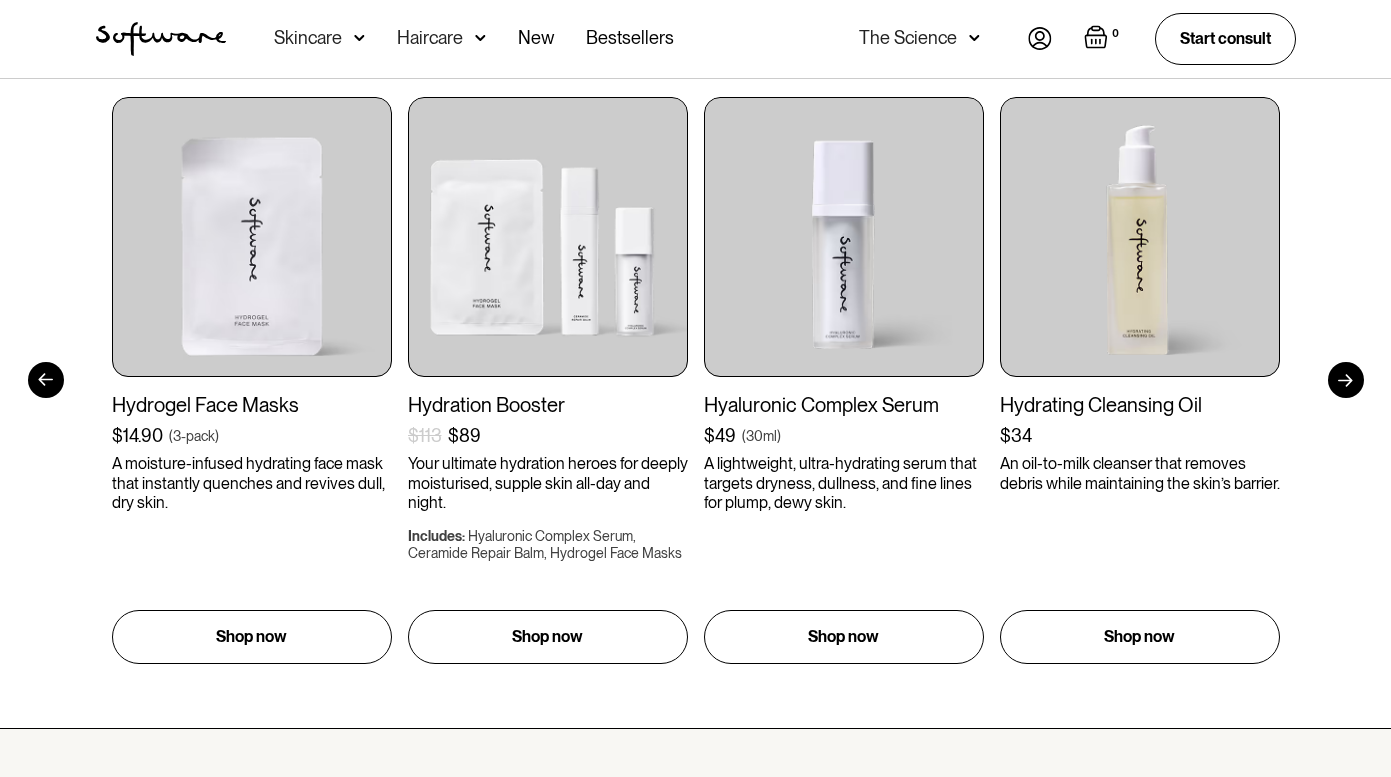 click at bounding box center [1346, 380] 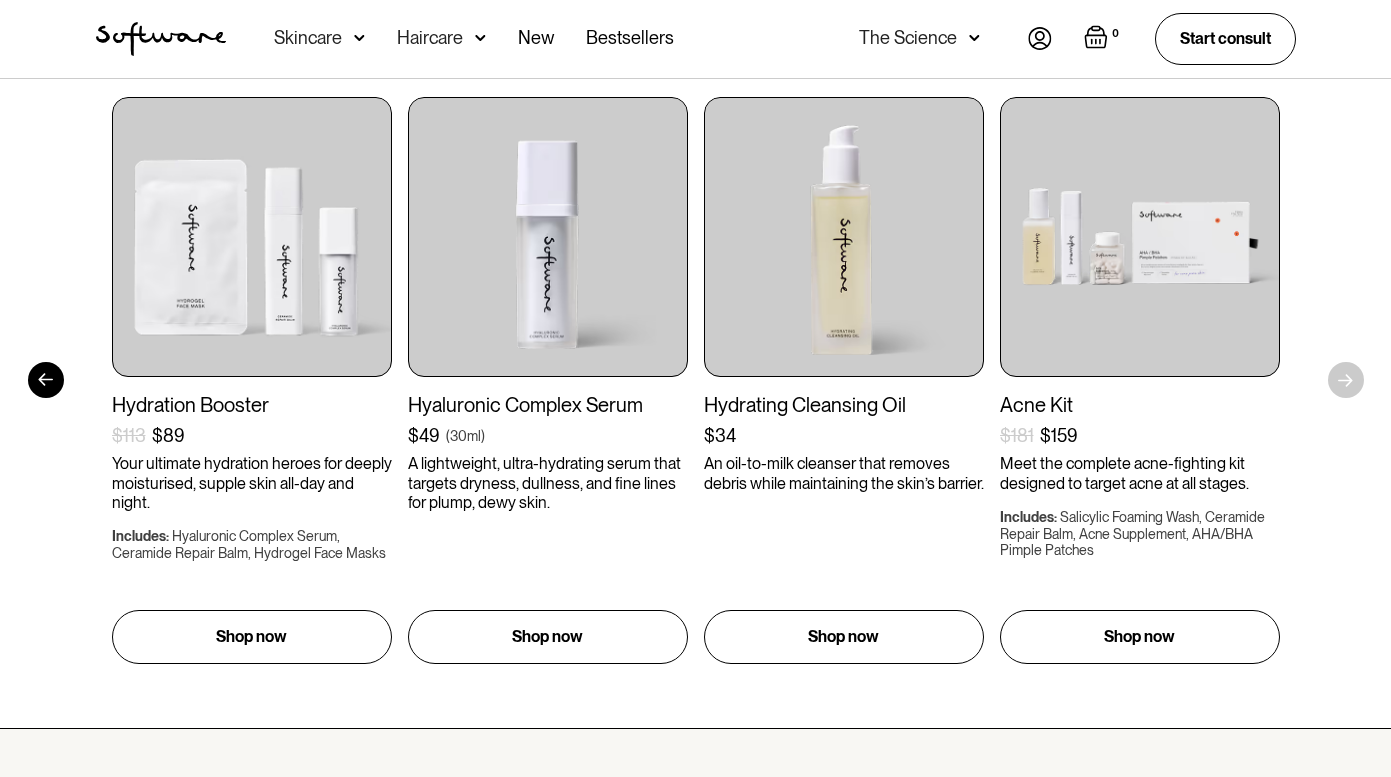 click on "Get to your goals, faster. I’d like to browse for Acne Ageing Pigmentation Everyday care Haircare Acne Treatment $108 for 2 months treatment Medical grade formula designed by skincare specialists, made just for you. Learn more Start consult Ceramide Repair Balm $49  ( 50ml ) A rich moisturiser to nourish dryness and repair the skin barrier.
Includes: Shop now Salicylic Foaming Wash $39  ( 250ml ) A gentle exfoliating wash targeting acne-causing bacteria and skin impurities.
Includes: Shop now AHA/BHA Pimple Patches $39  ( 27 patches ) Microdart pimple patches designed to dissolve into pimples and work against bacteria deep within the skin Includes: Shop now Acne Supplement $49  ( ) Daily capsules that support skin health and reduce pimples from the inside, out. Includes: Shop now Hydrogel Face Masks $14.90  ( 3-pack ) A moisture-infused hydrating face mask that instantly quenches and revives dull, dry skin. Includes: Shop now Hydration Booster $113  $89  ( ) Includes: Shop now $49  ( 30ml ) $34" at bounding box center [695, 293] 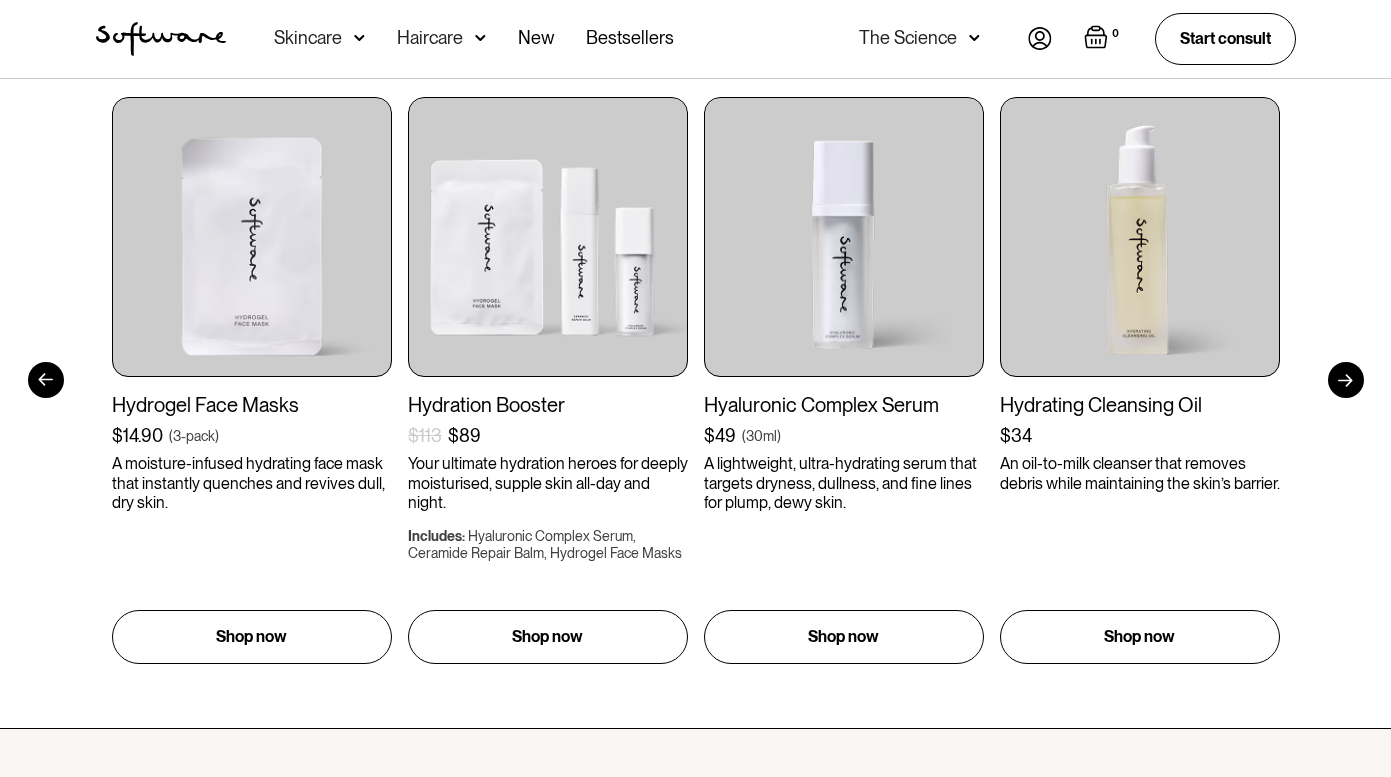 click on "Skincare" at bounding box center [319, 39] 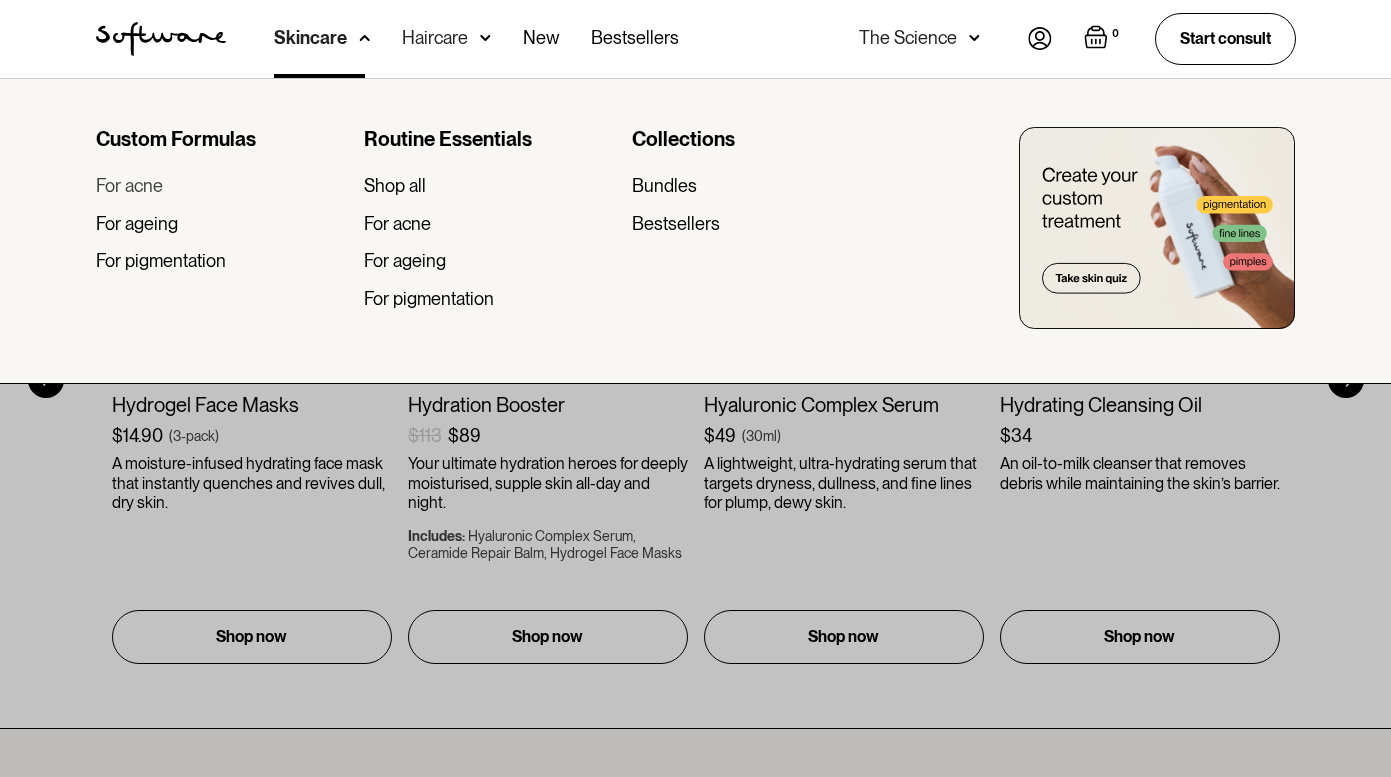 click on "For acne" at bounding box center [129, 186] 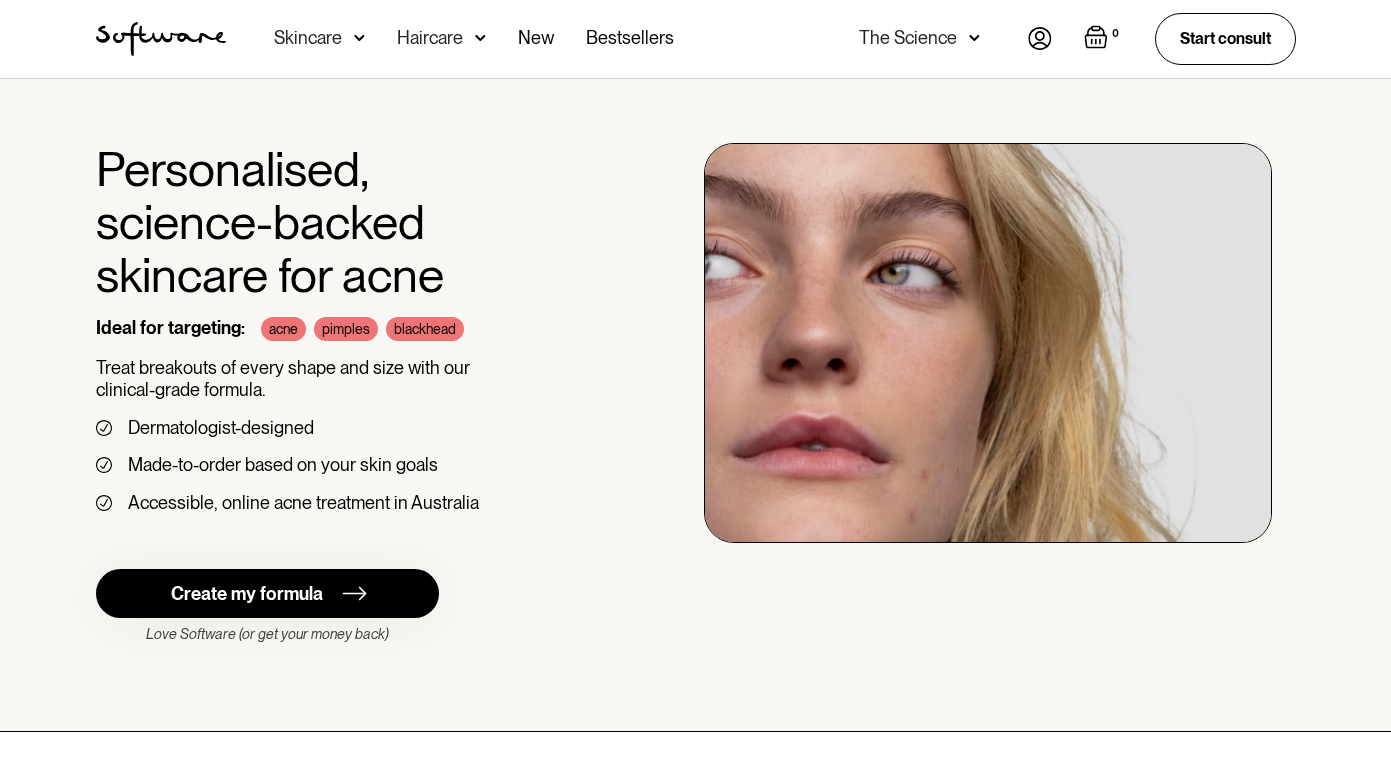 scroll, scrollTop: 0, scrollLeft: 0, axis: both 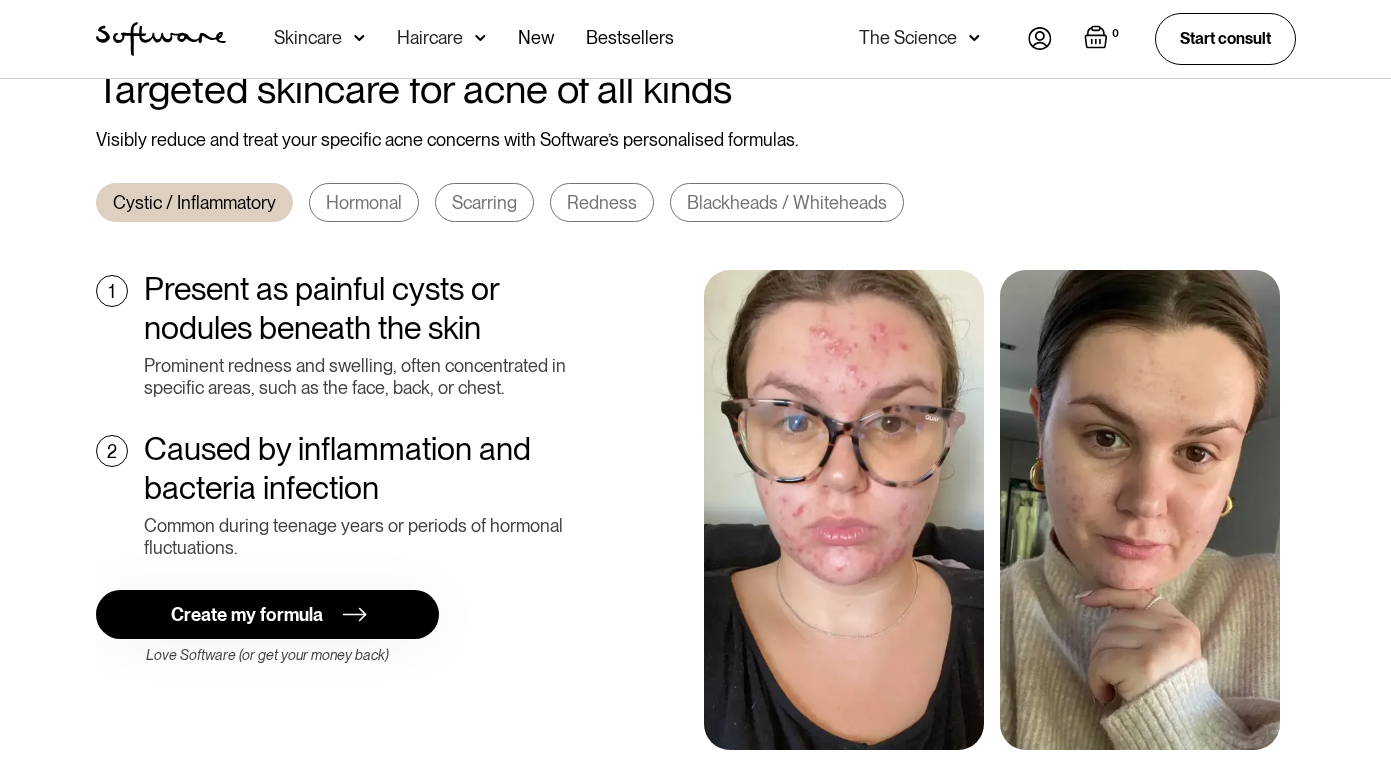 click on "Redness" at bounding box center (602, 203) 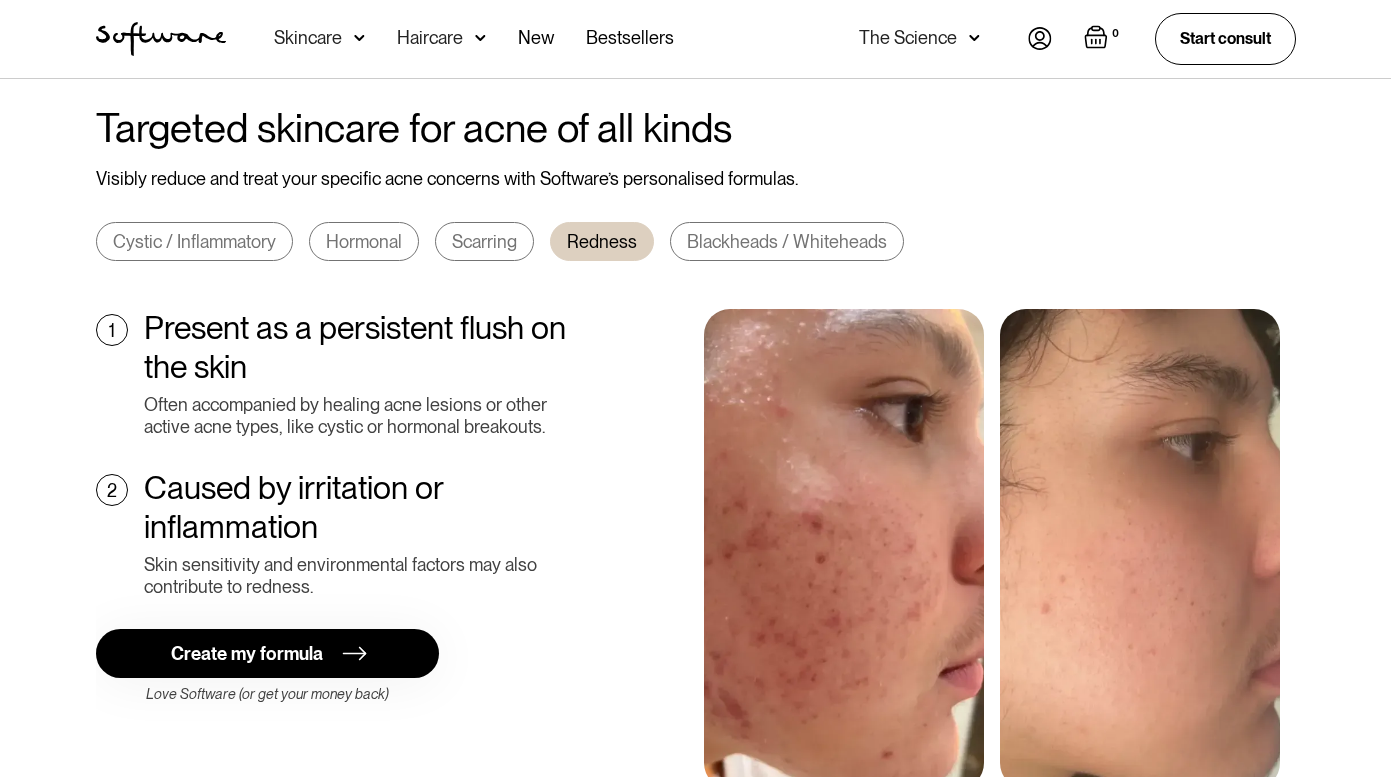 scroll, scrollTop: 689, scrollLeft: 0, axis: vertical 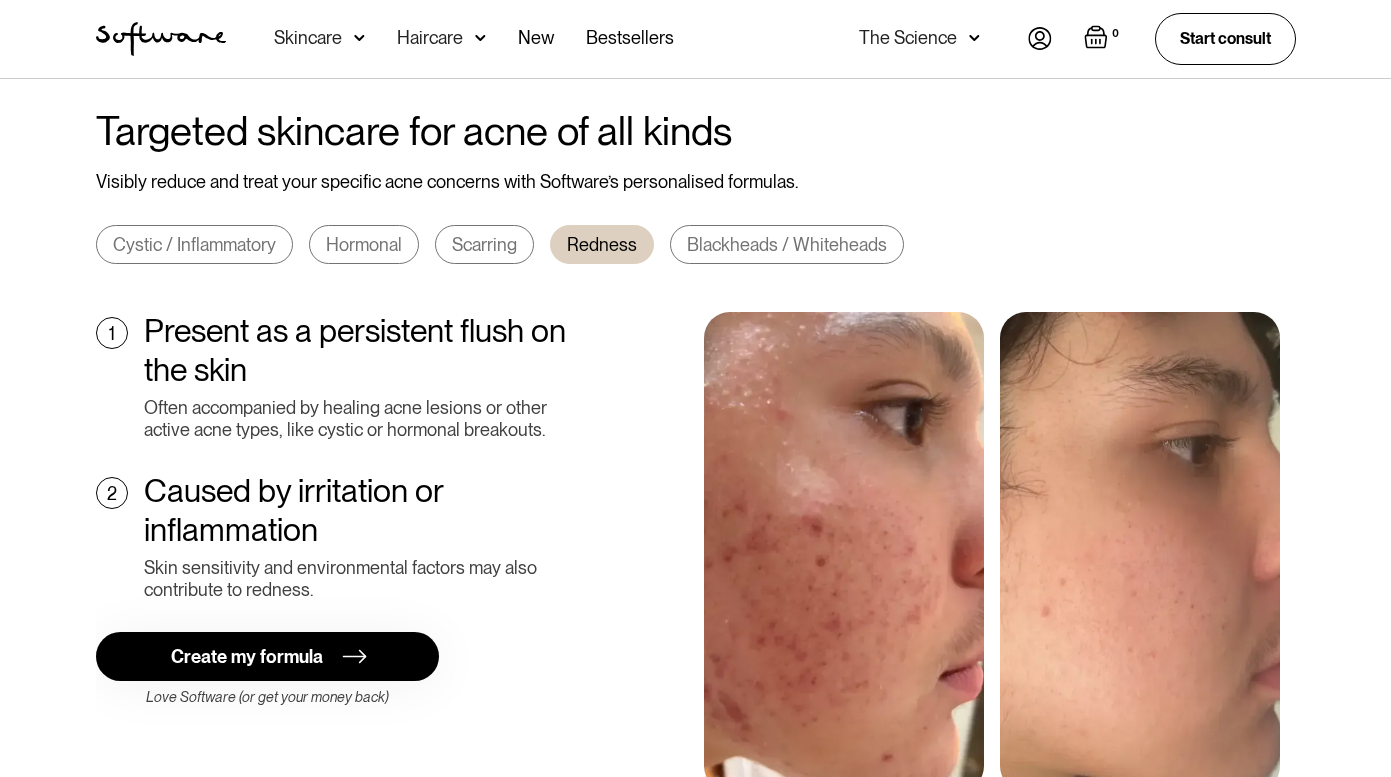 click on "Hormonal" at bounding box center (364, 245) 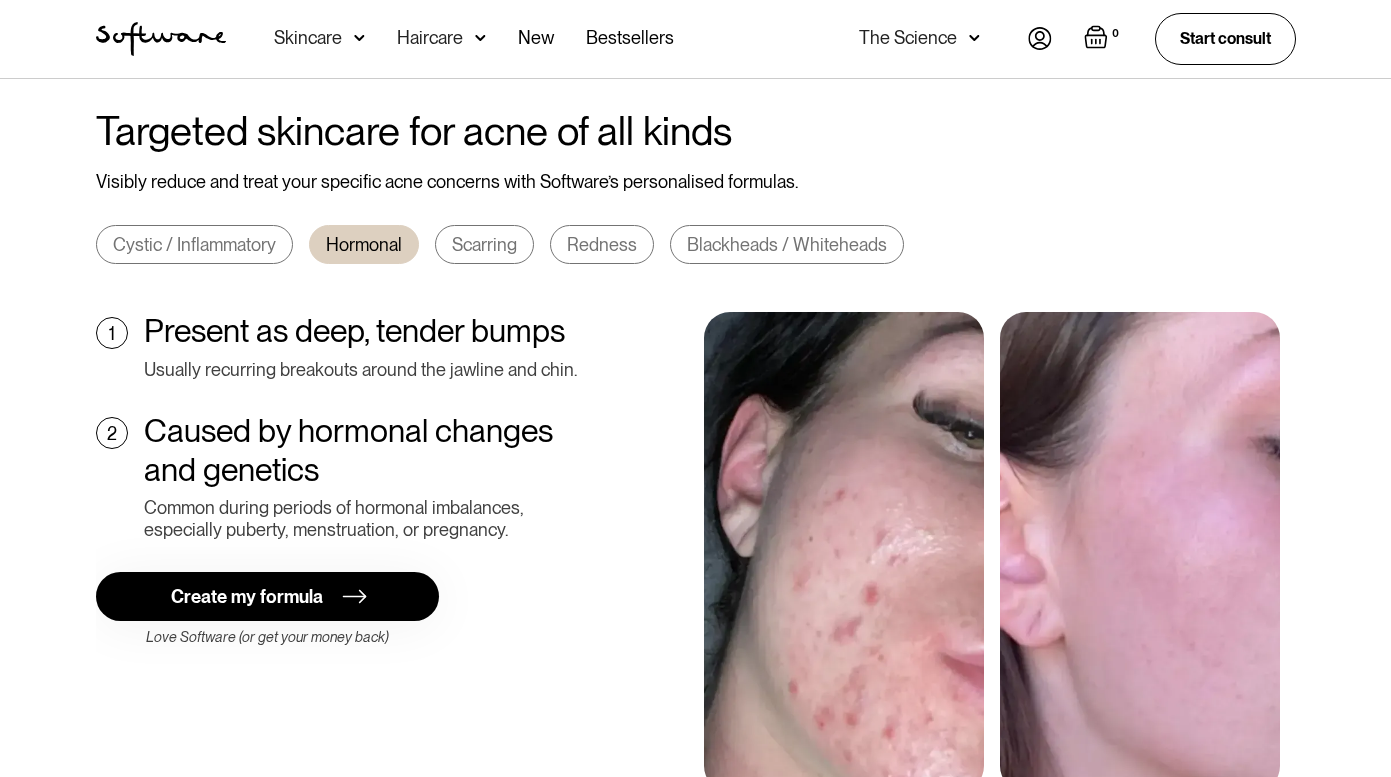 click on "Scarring" at bounding box center (484, 245) 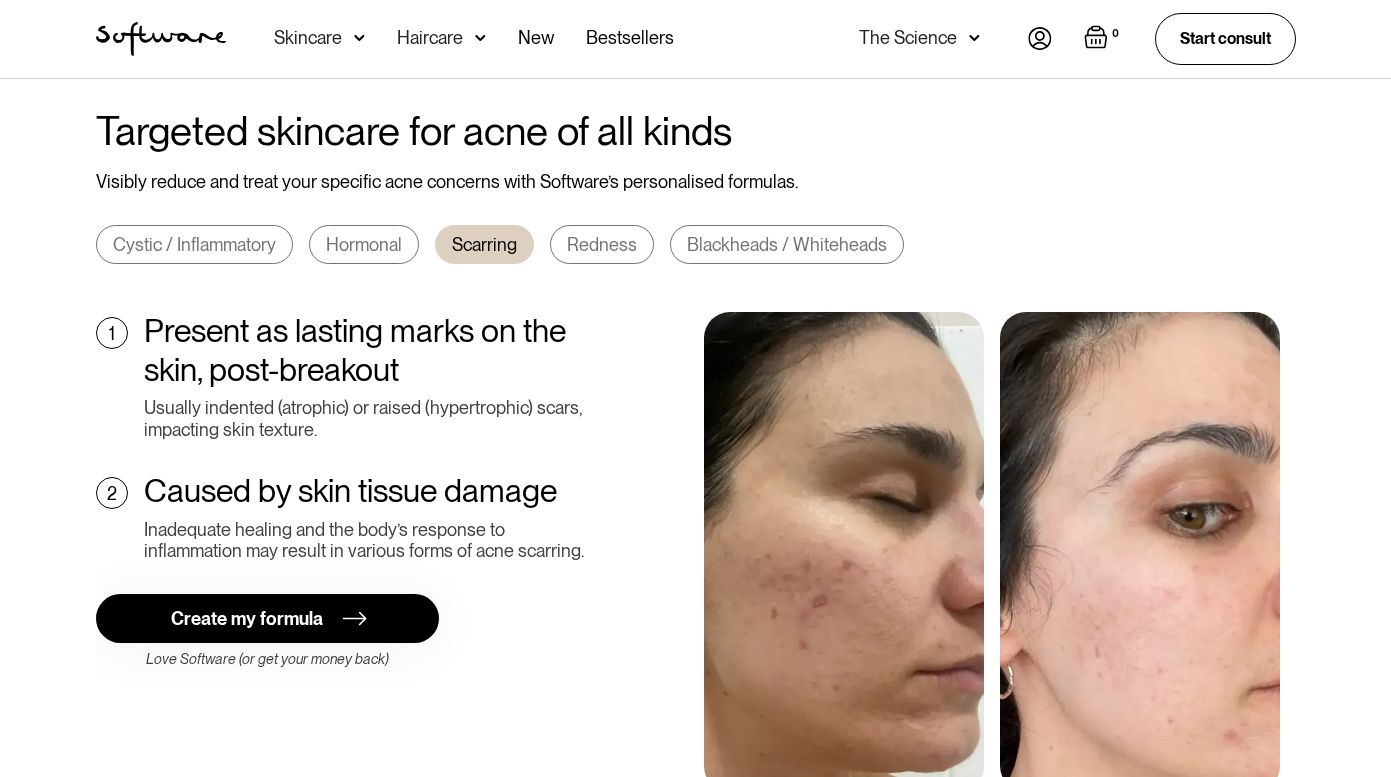 click on "Hormonal" at bounding box center (364, 245) 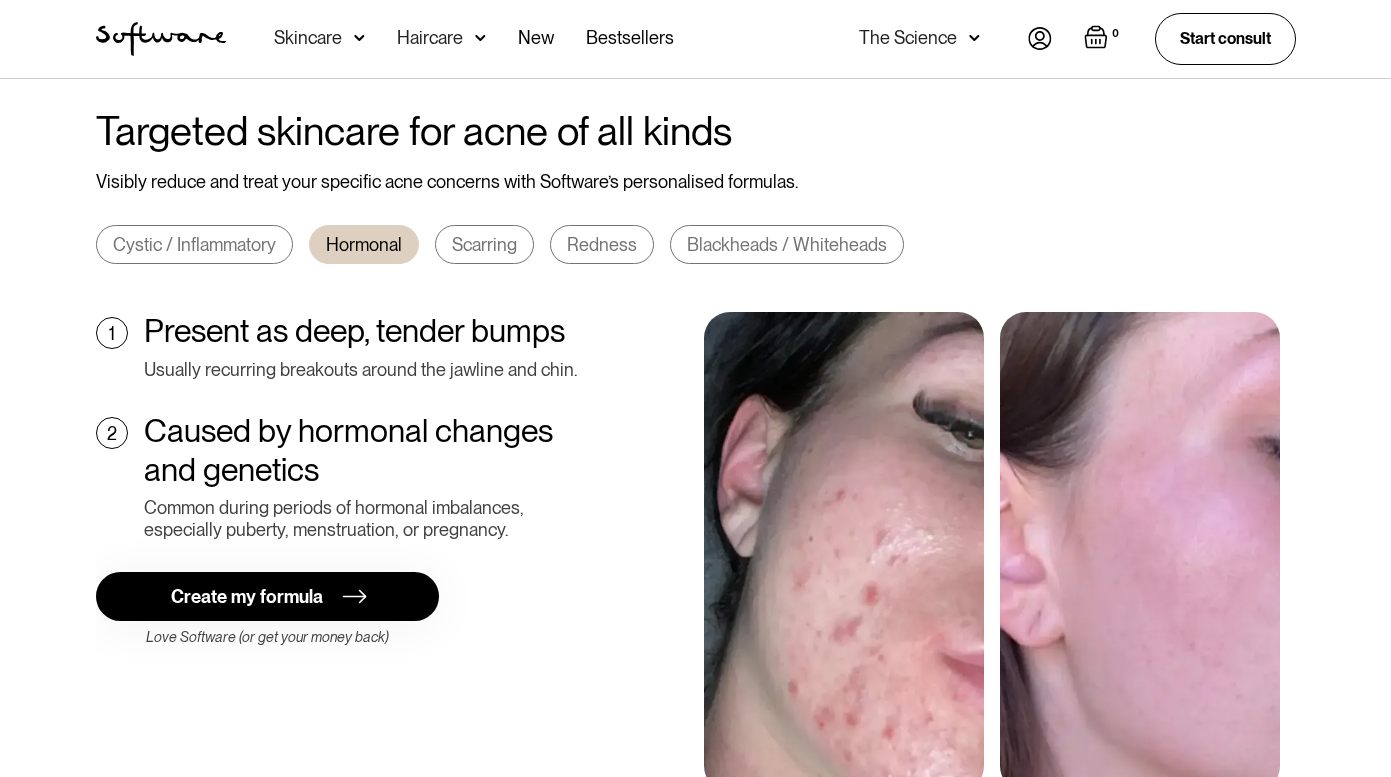click on "Scarring" at bounding box center [484, 245] 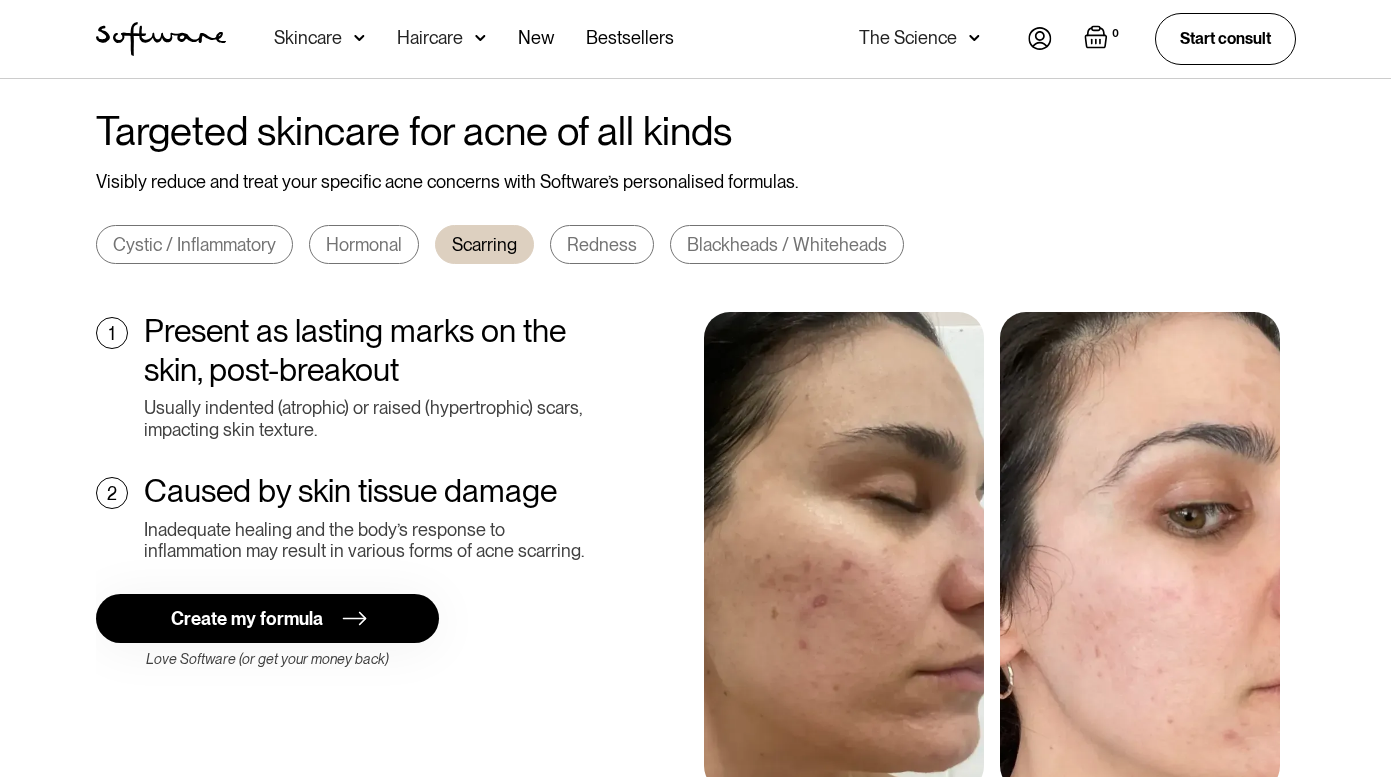 click on "Redness" at bounding box center (602, 245) 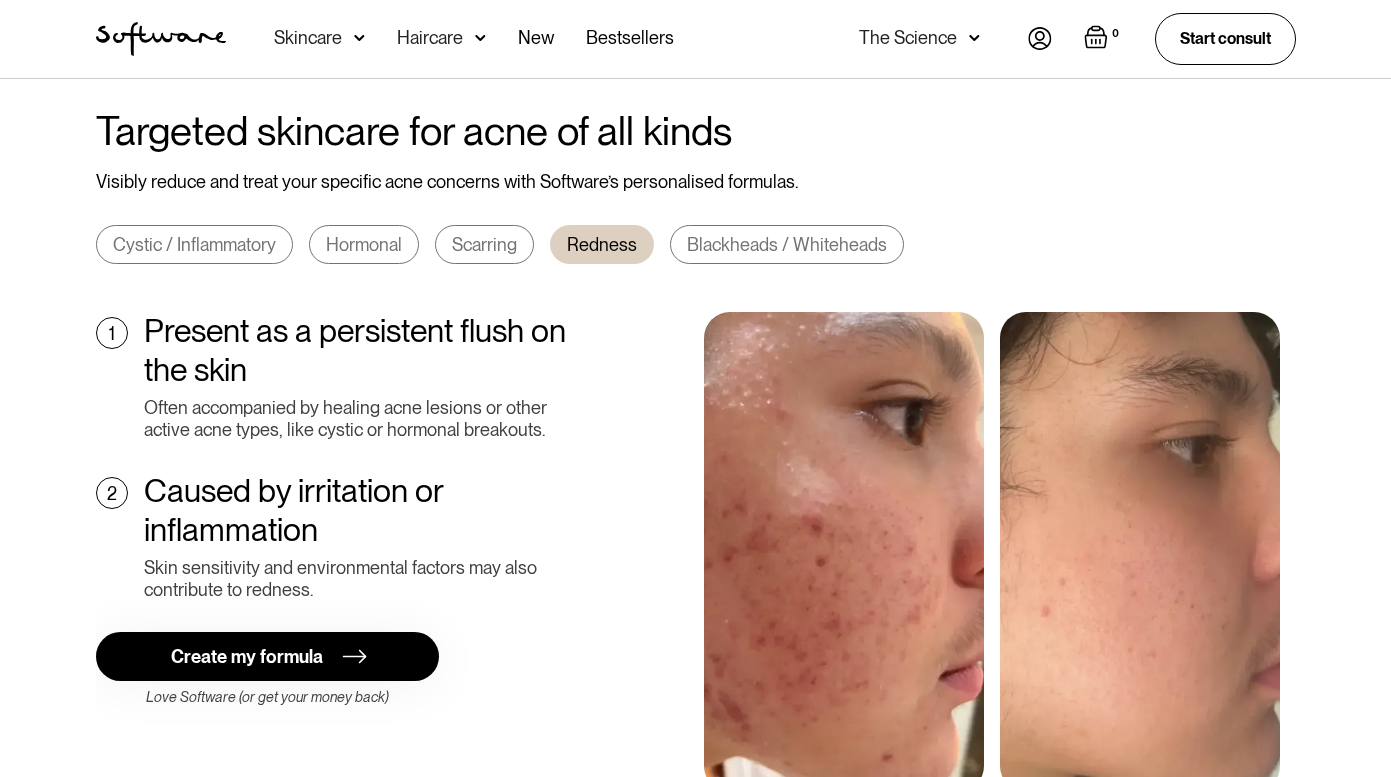 click on "Blackheads / Whiteheads" at bounding box center (787, 245) 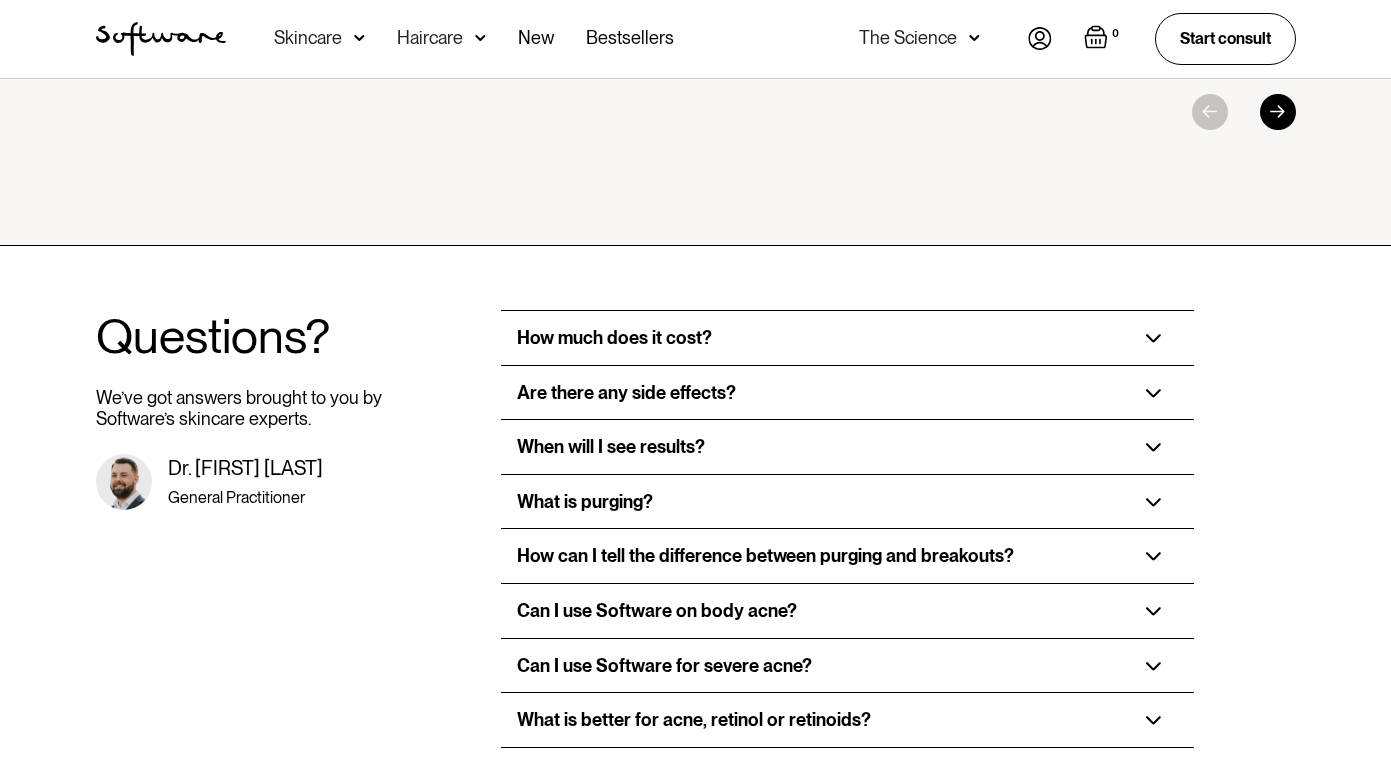 scroll, scrollTop: 3313, scrollLeft: 0, axis: vertical 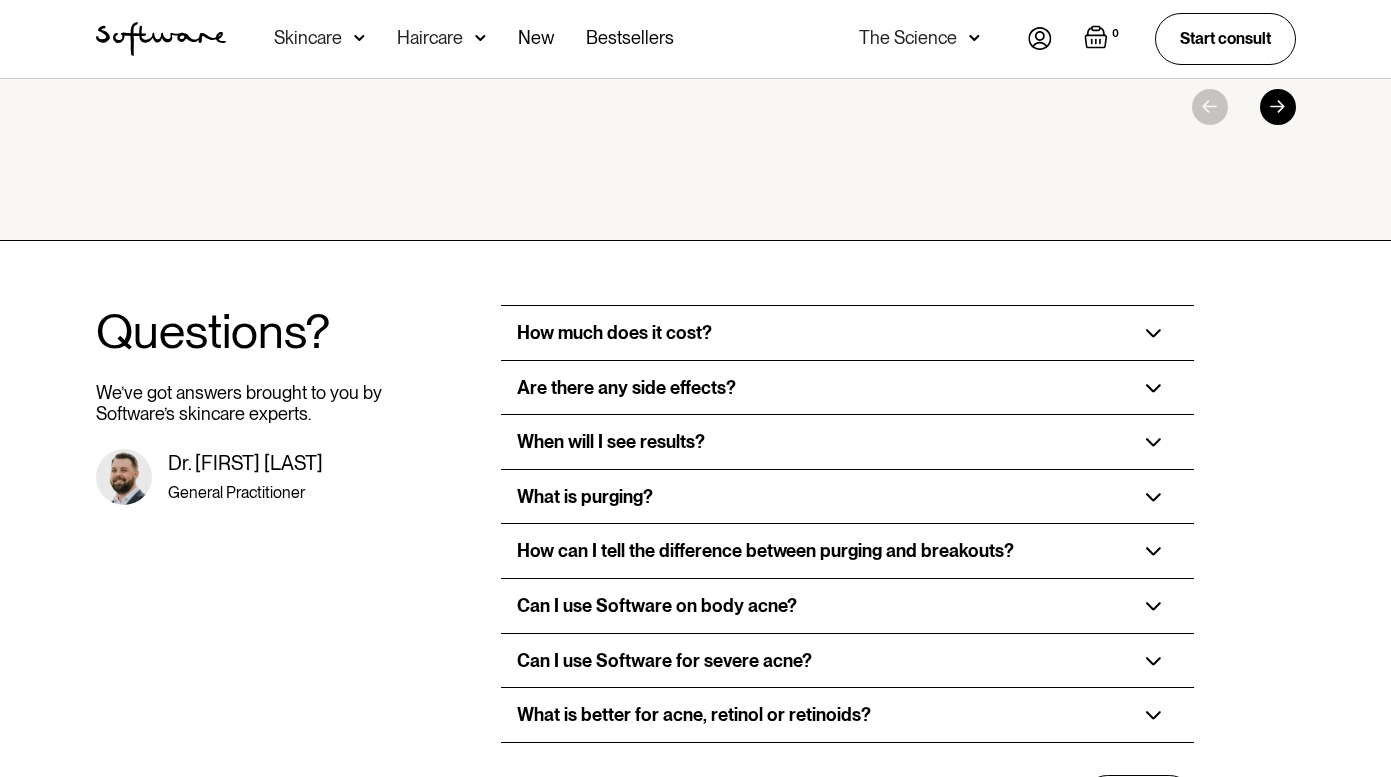 click on "How much does it cost?" at bounding box center (847, 333) 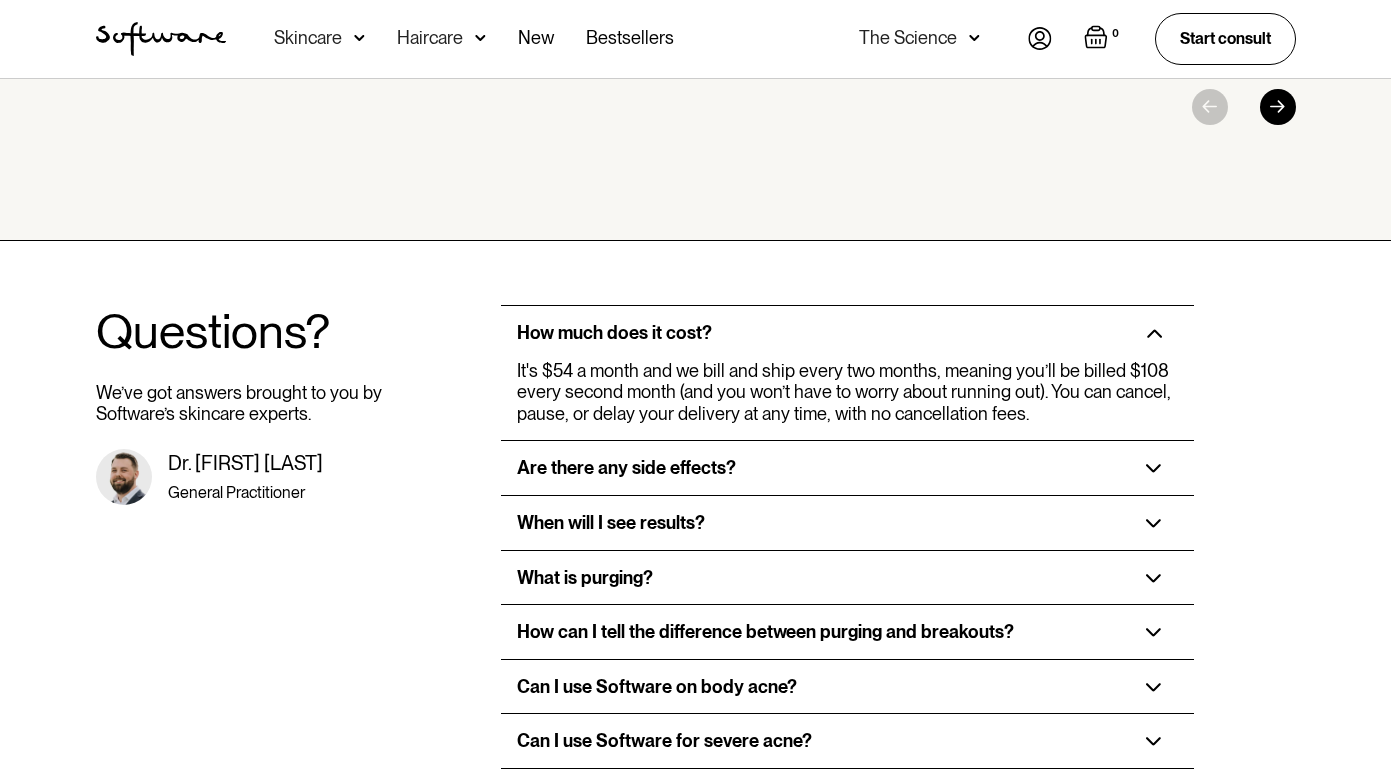 click on "How much does it cost?" at bounding box center [614, 333] 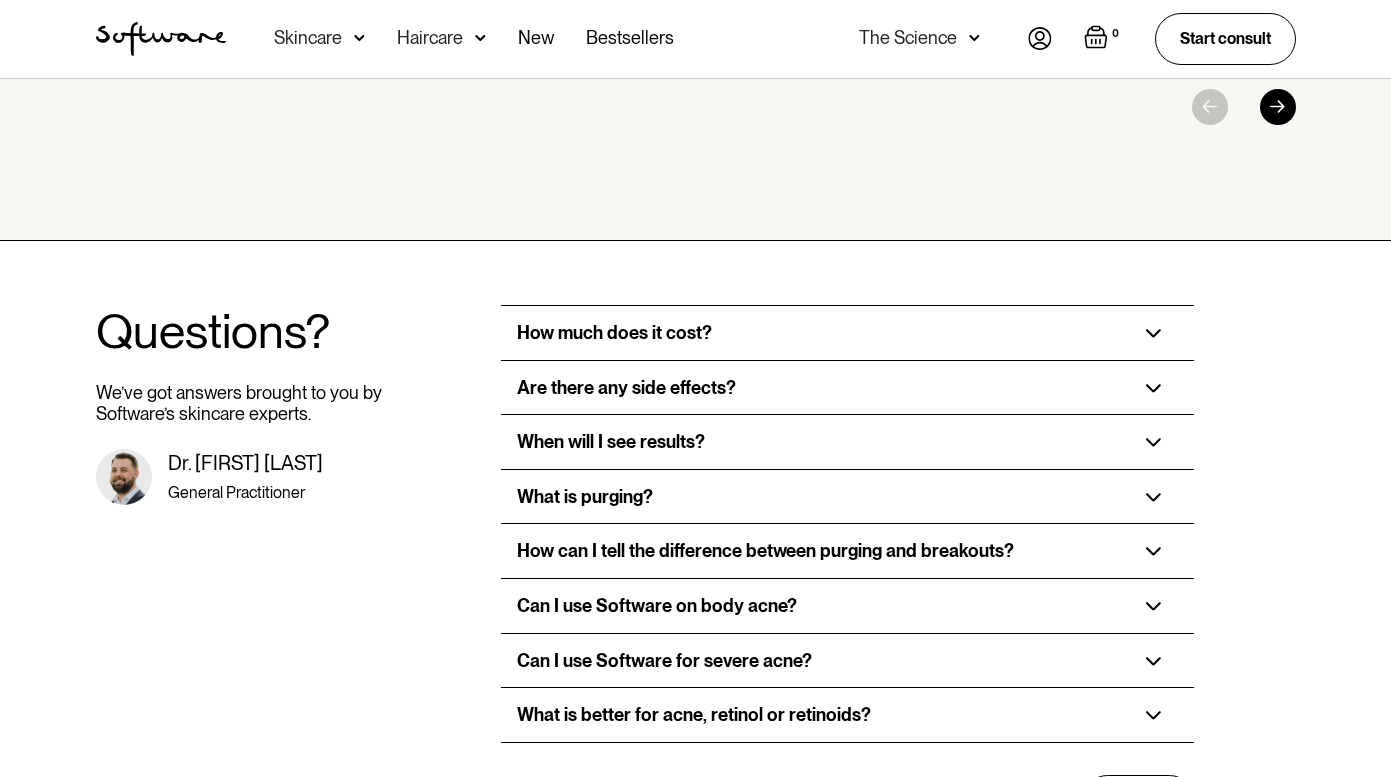 scroll, scrollTop: 3347, scrollLeft: 0, axis: vertical 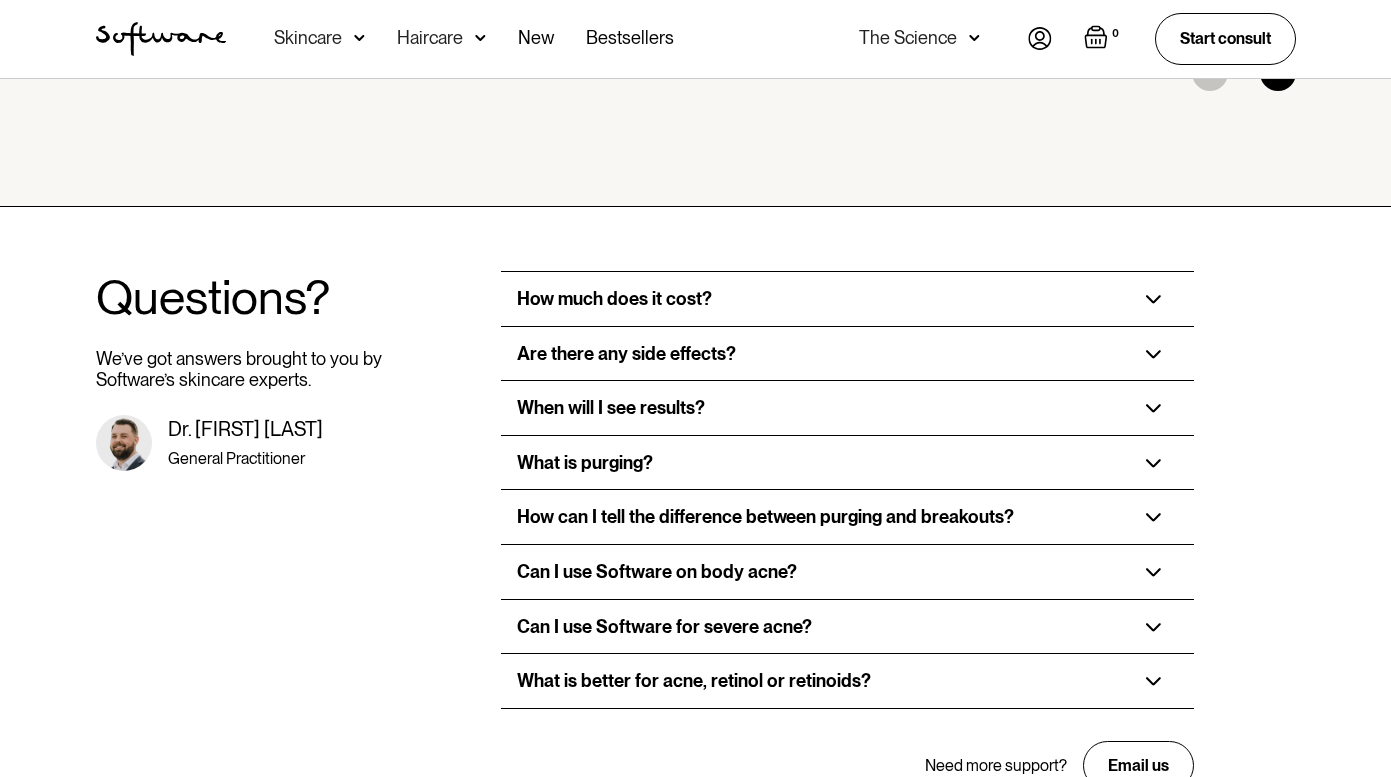 click on "Are there any side effects?" at bounding box center [847, 354] 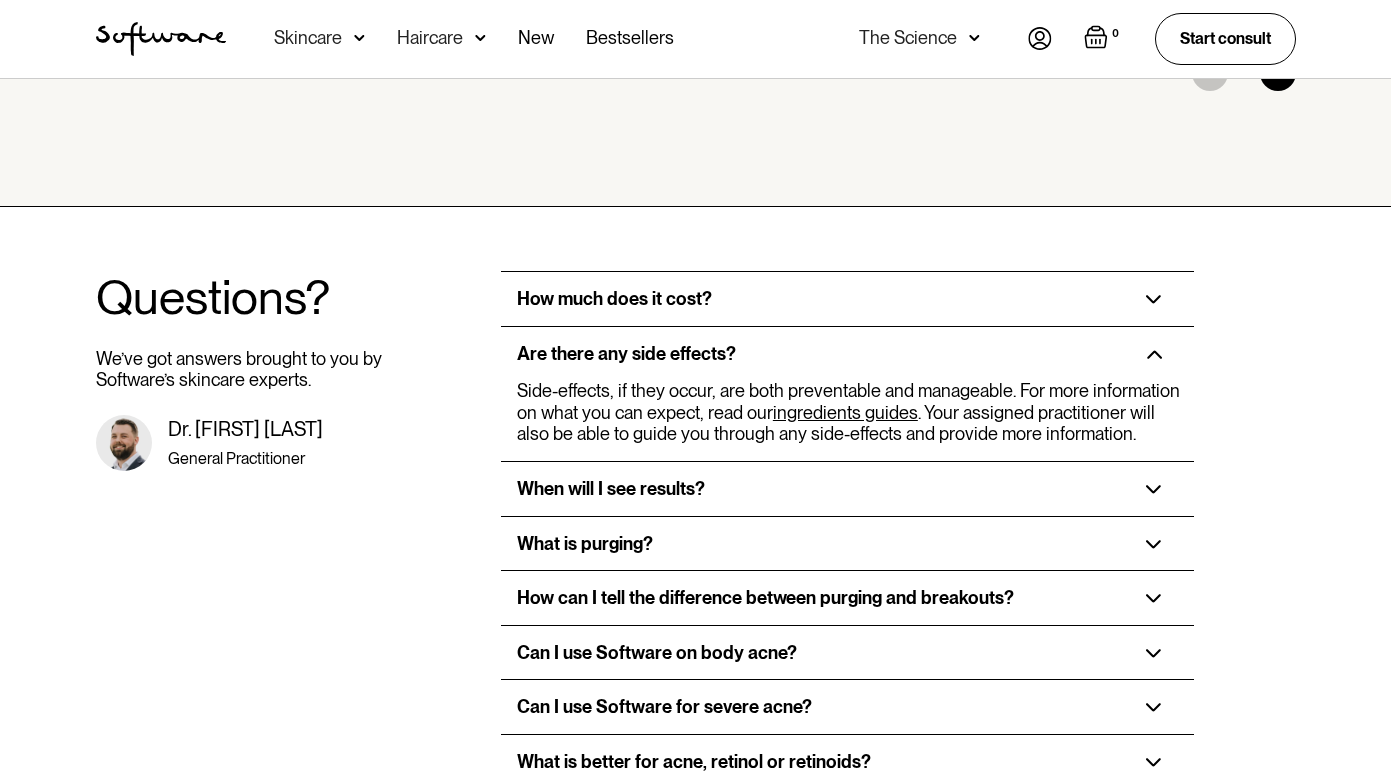 click on "Are there any side effects?" at bounding box center [847, 354] 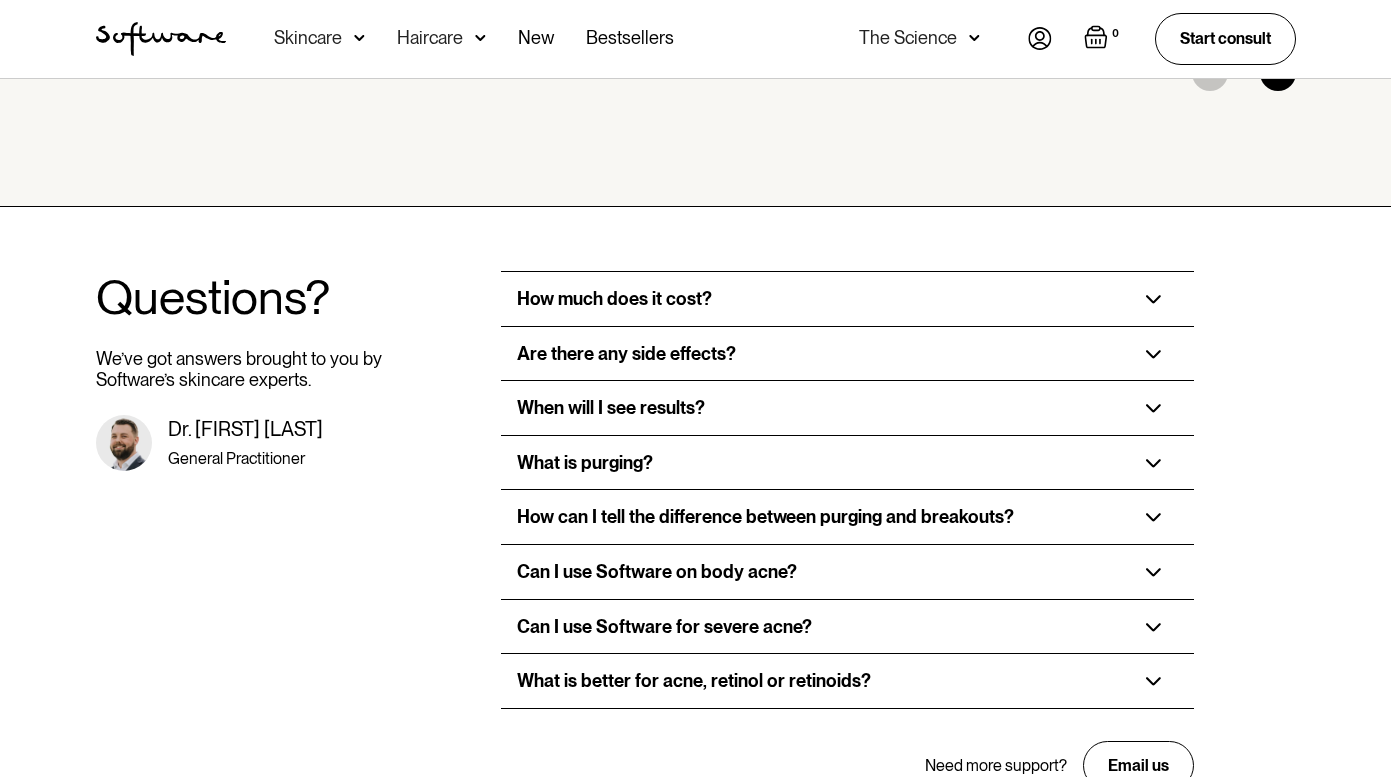 click on "When will I see results?" at bounding box center [611, 408] 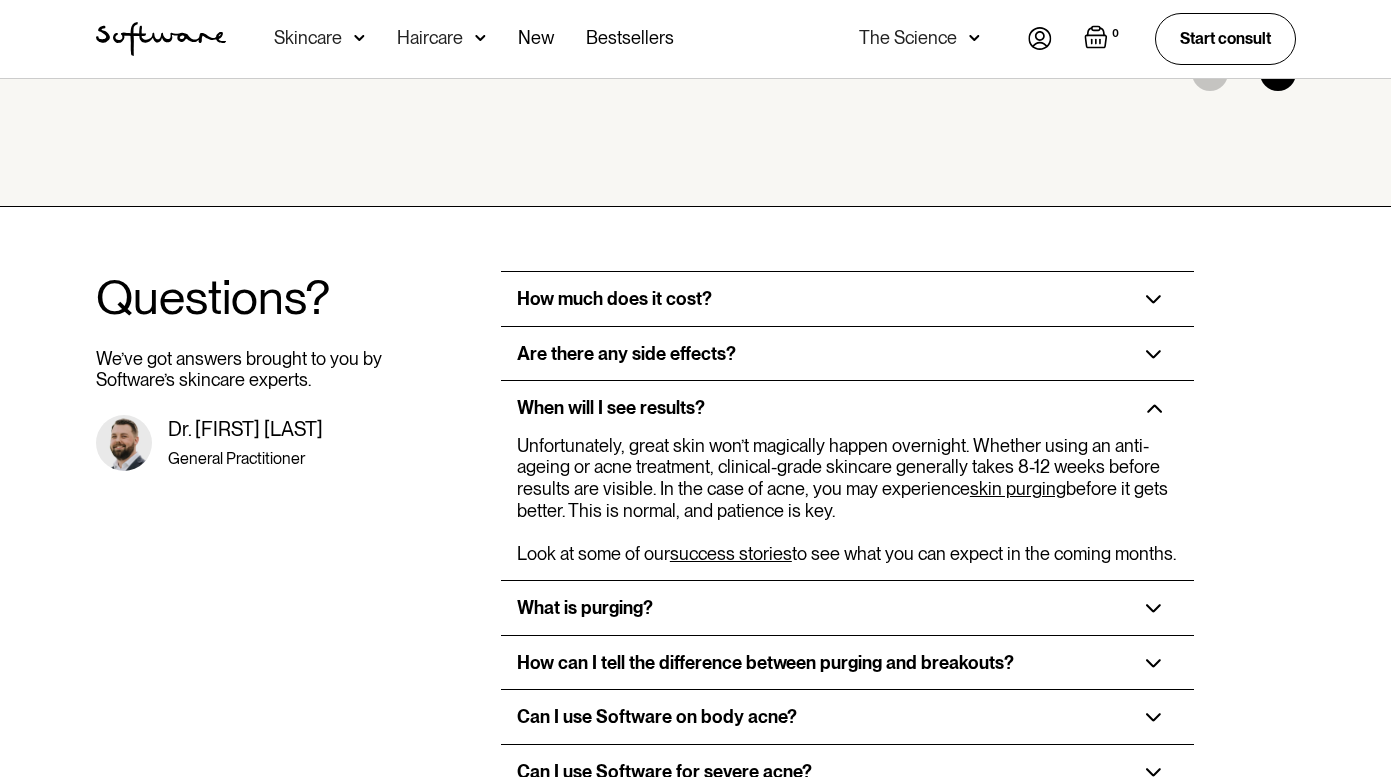 click on "When will I see results?" at bounding box center [611, 408] 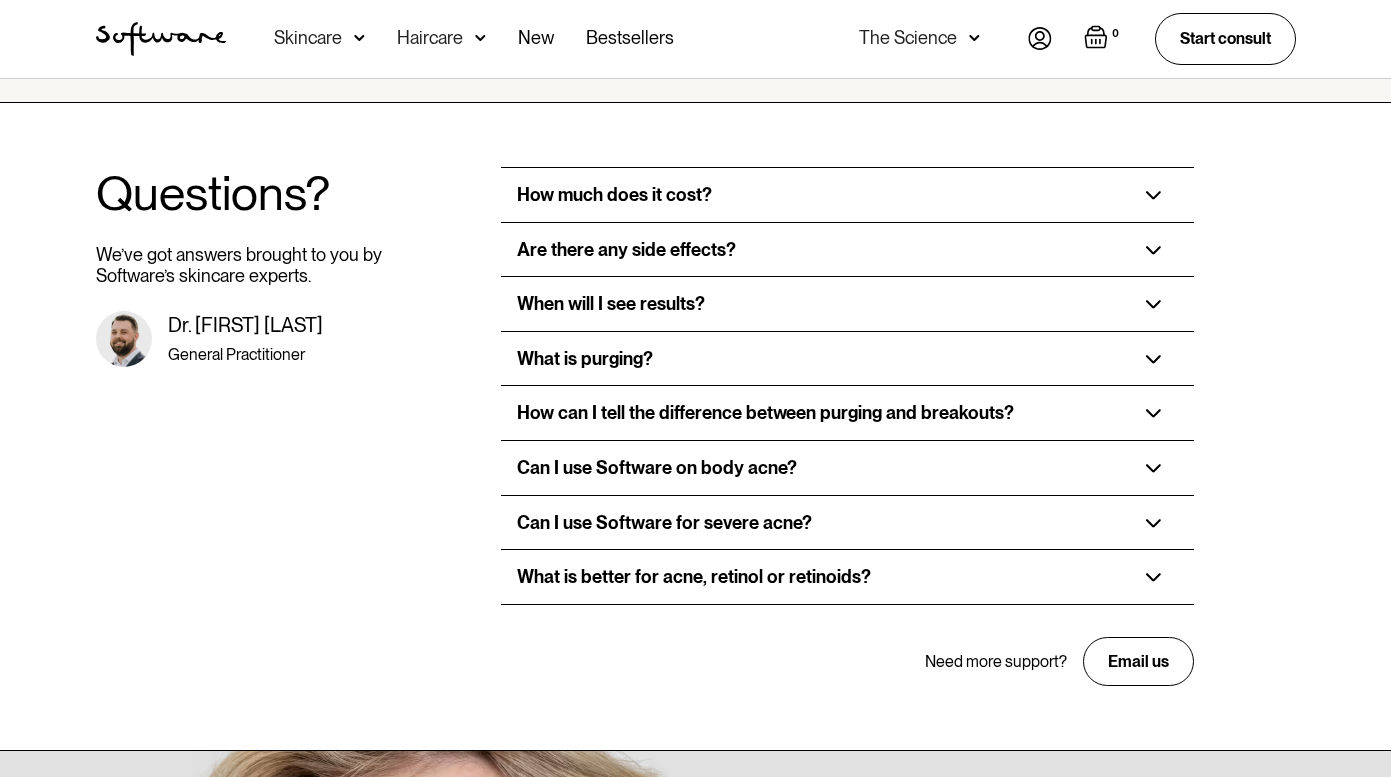 scroll, scrollTop: 3522, scrollLeft: 0, axis: vertical 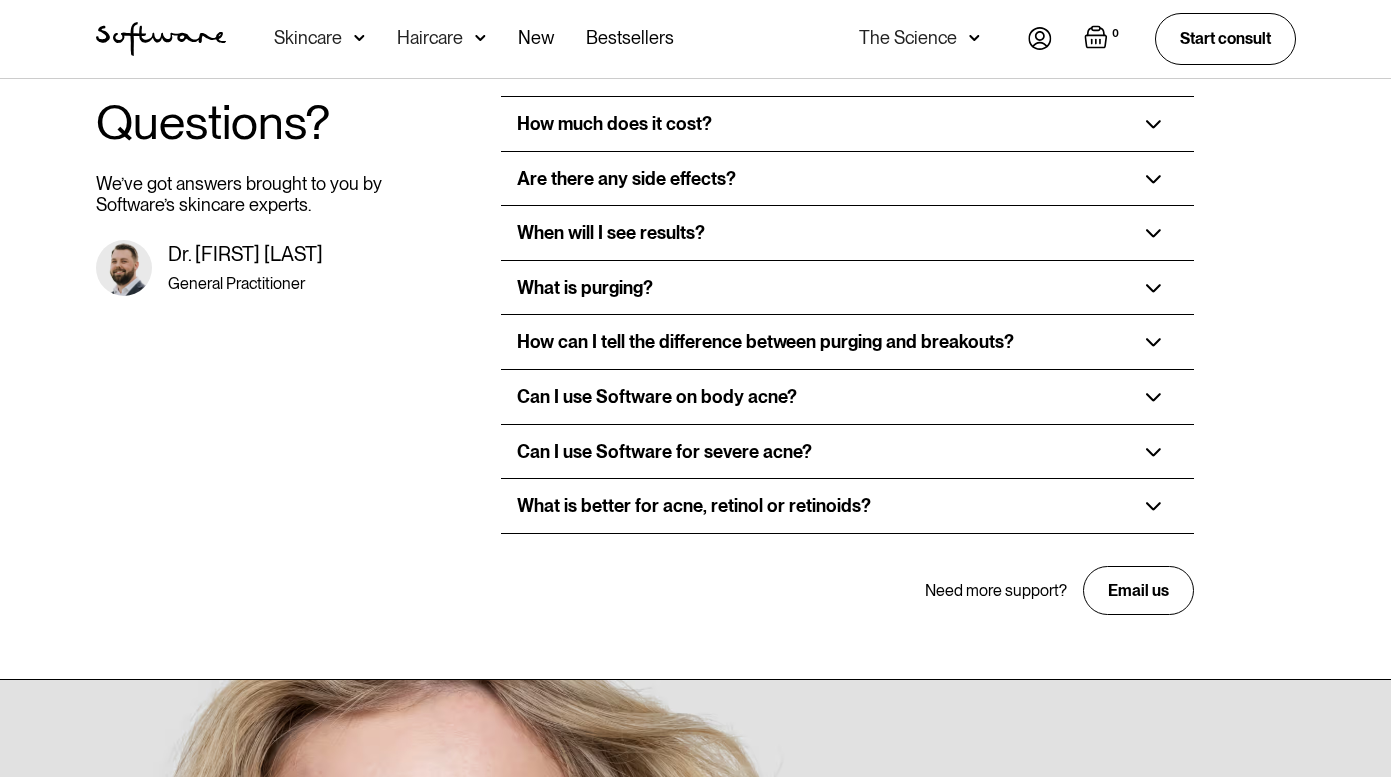 click on "How can I tell the difference between purging and breakouts?" at bounding box center (847, 342) 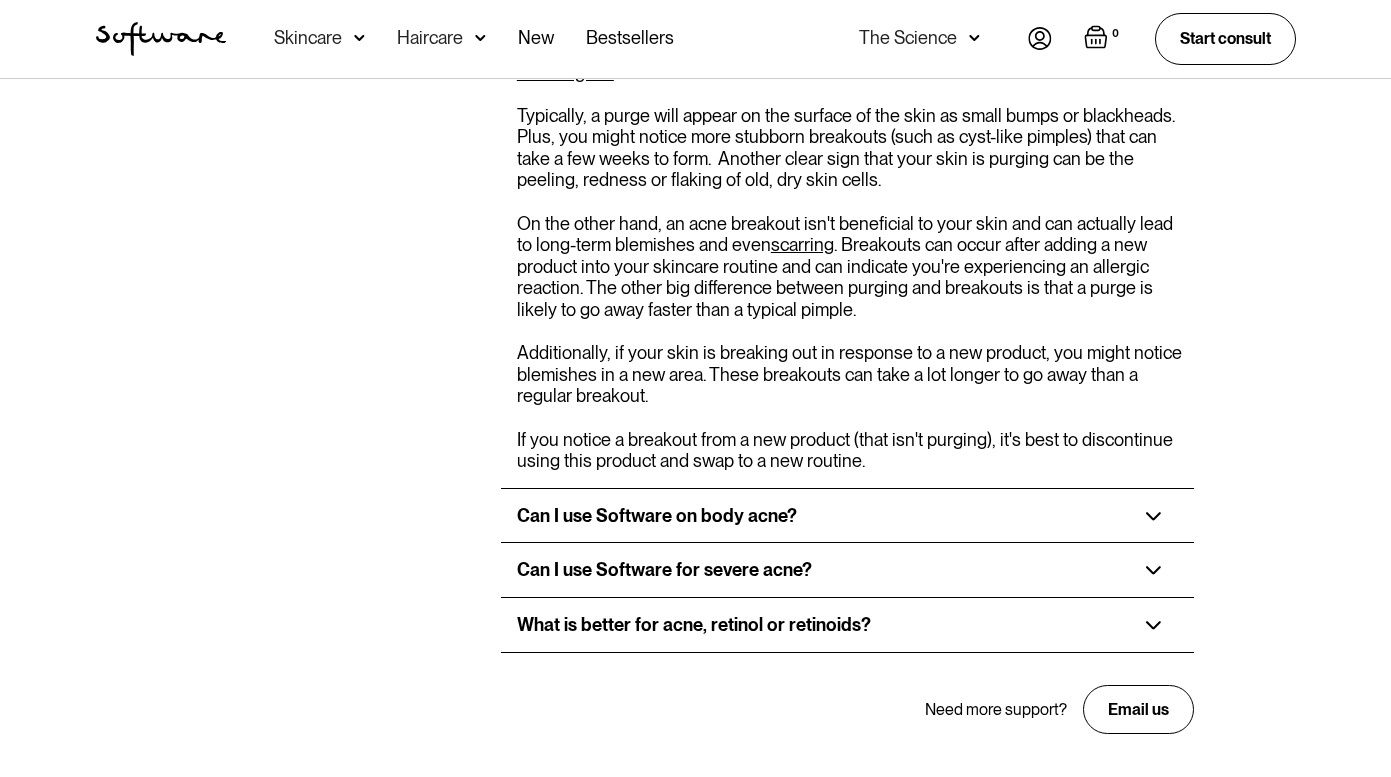 scroll, scrollTop: 3852, scrollLeft: 0, axis: vertical 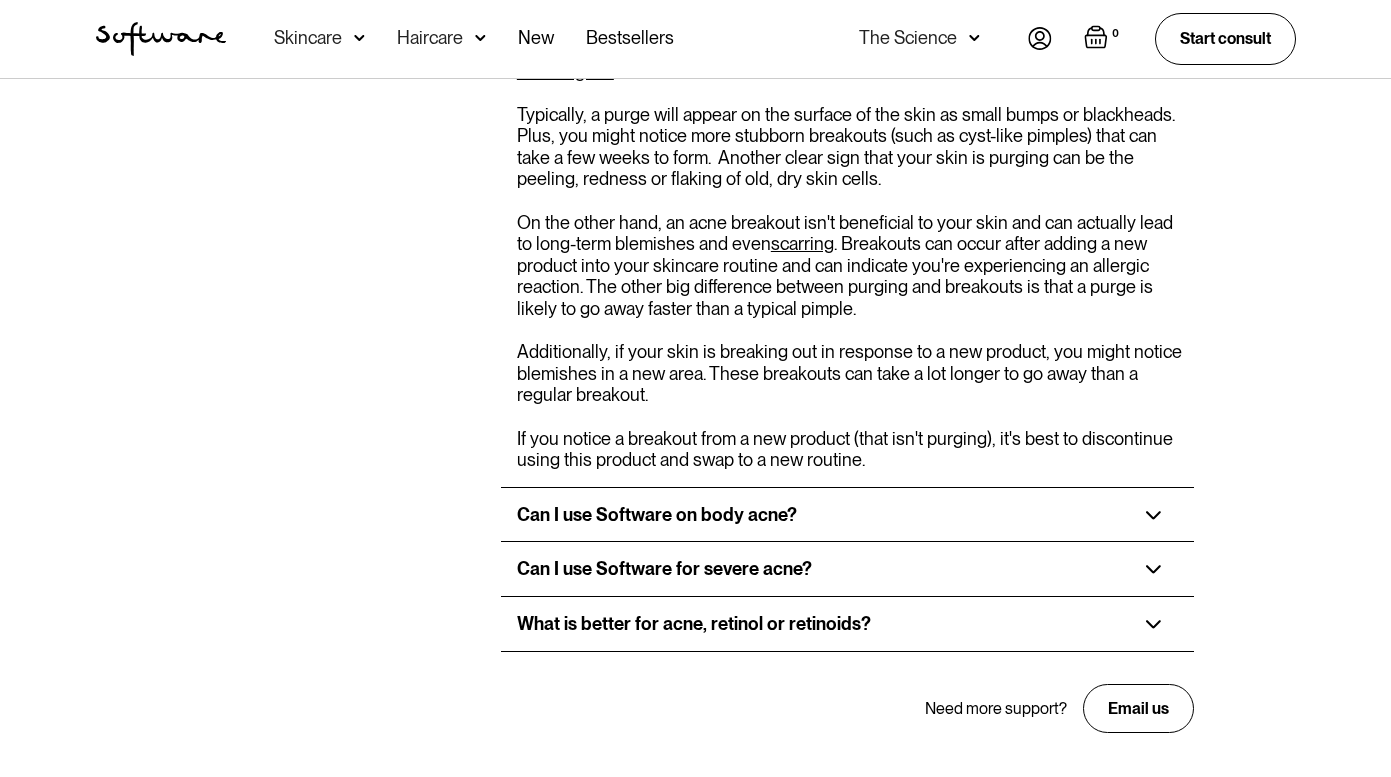 click on "Can I use Software on body acne?" at bounding box center [657, 515] 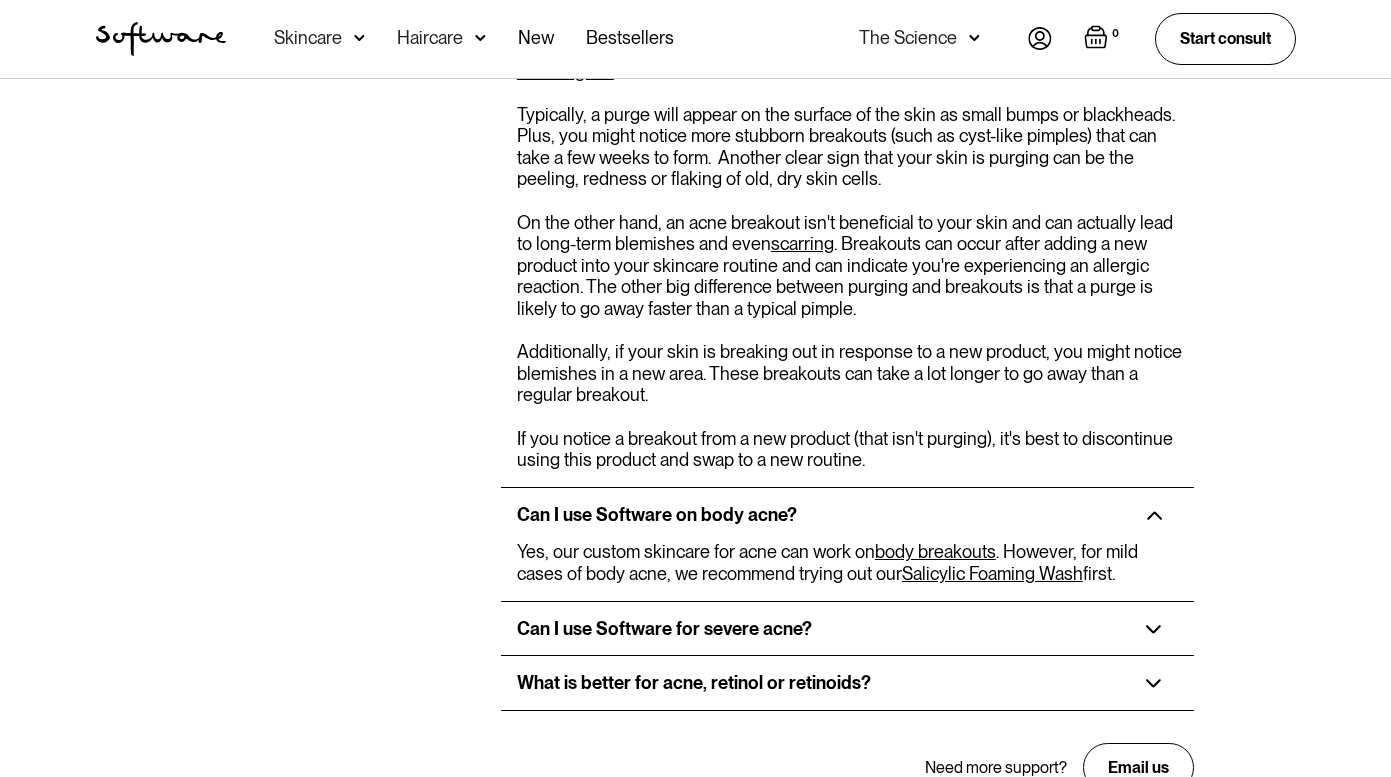 click on "Can I use Software on body acne?" at bounding box center (657, 515) 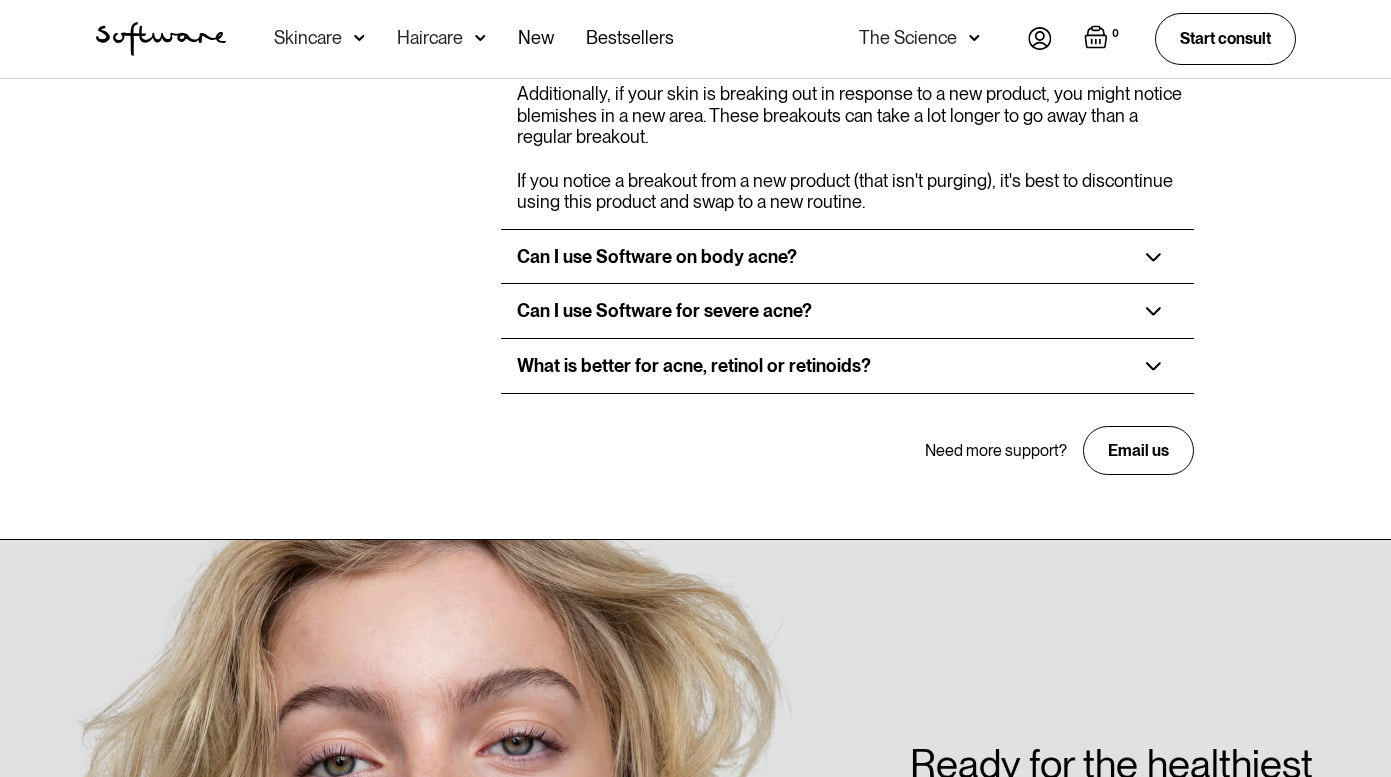 scroll, scrollTop: 4124, scrollLeft: 0, axis: vertical 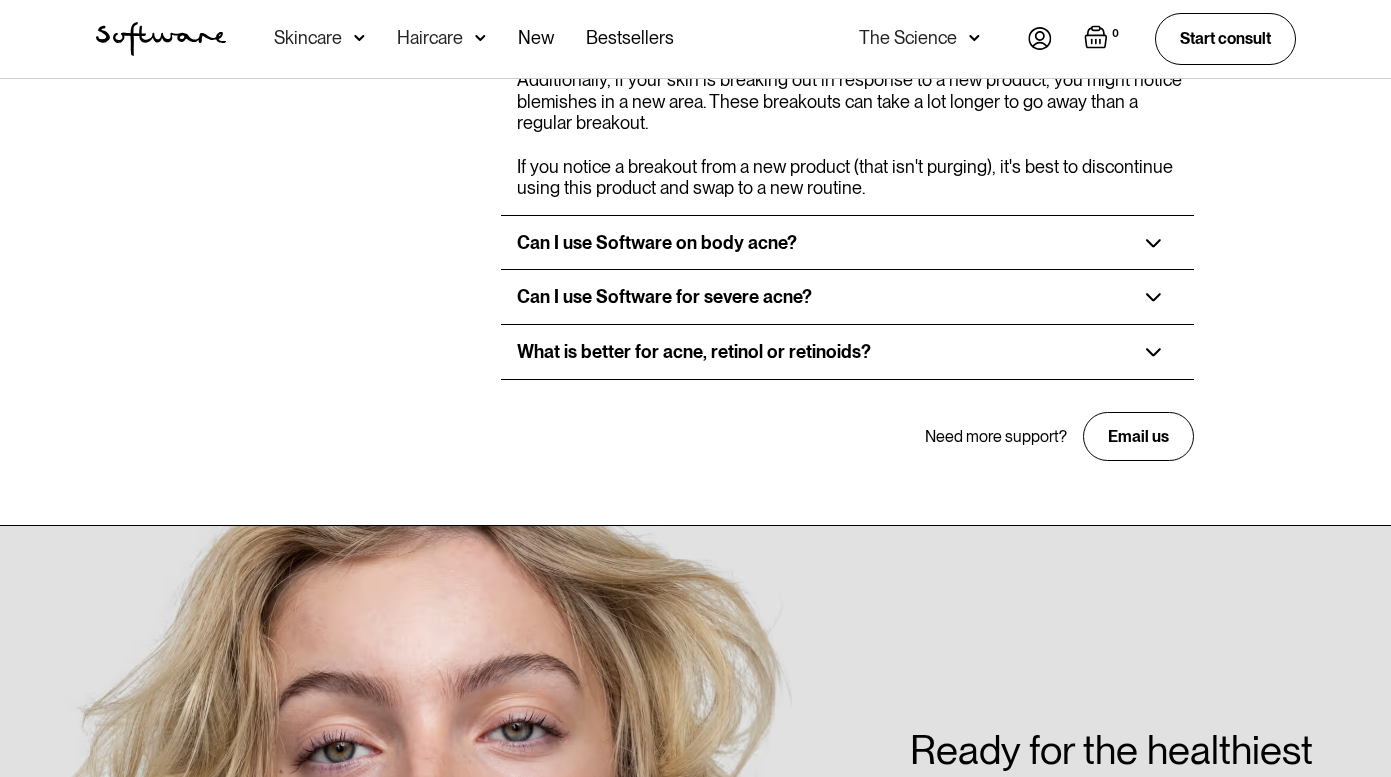 click on "What is better for acne, retinol or retinoids?" at bounding box center (694, 352) 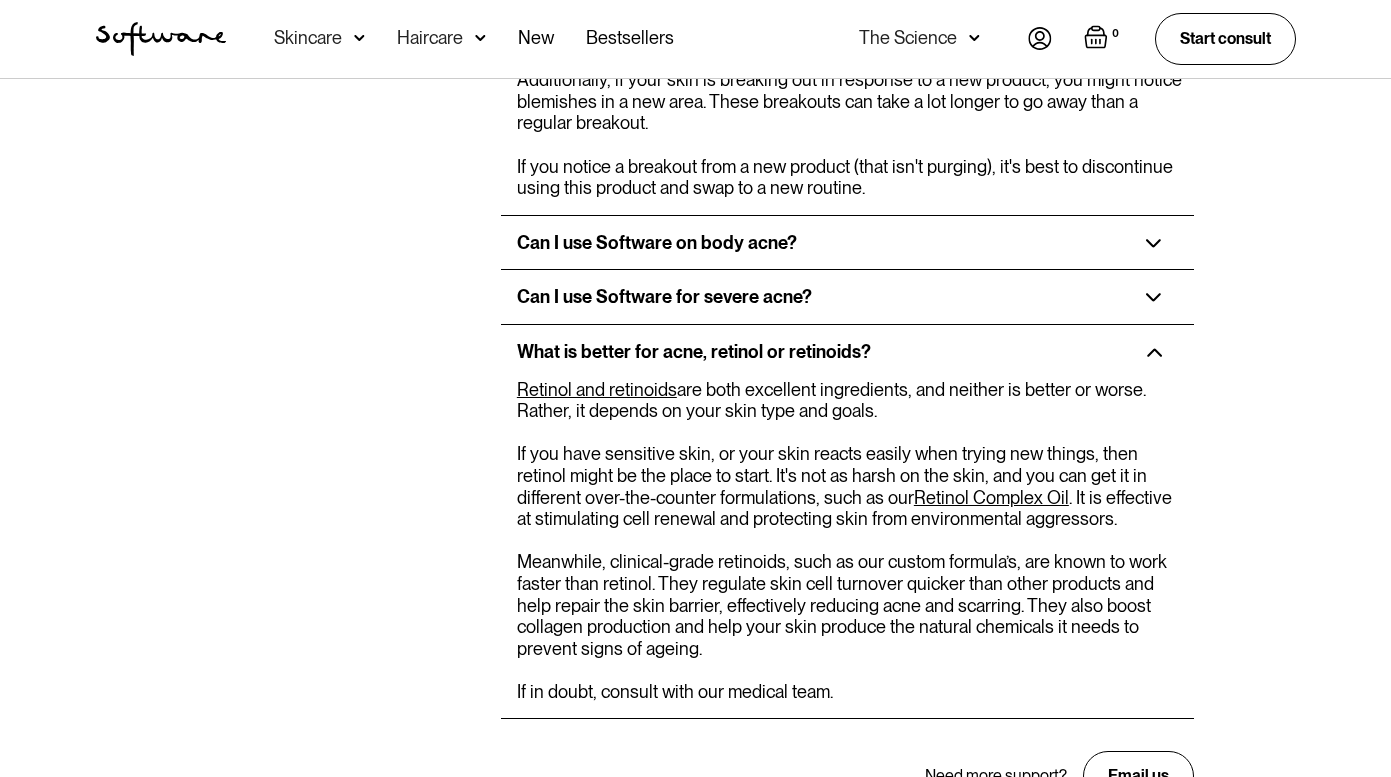 click on "What is better for acne, retinol or retinoids?" at bounding box center (694, 352) 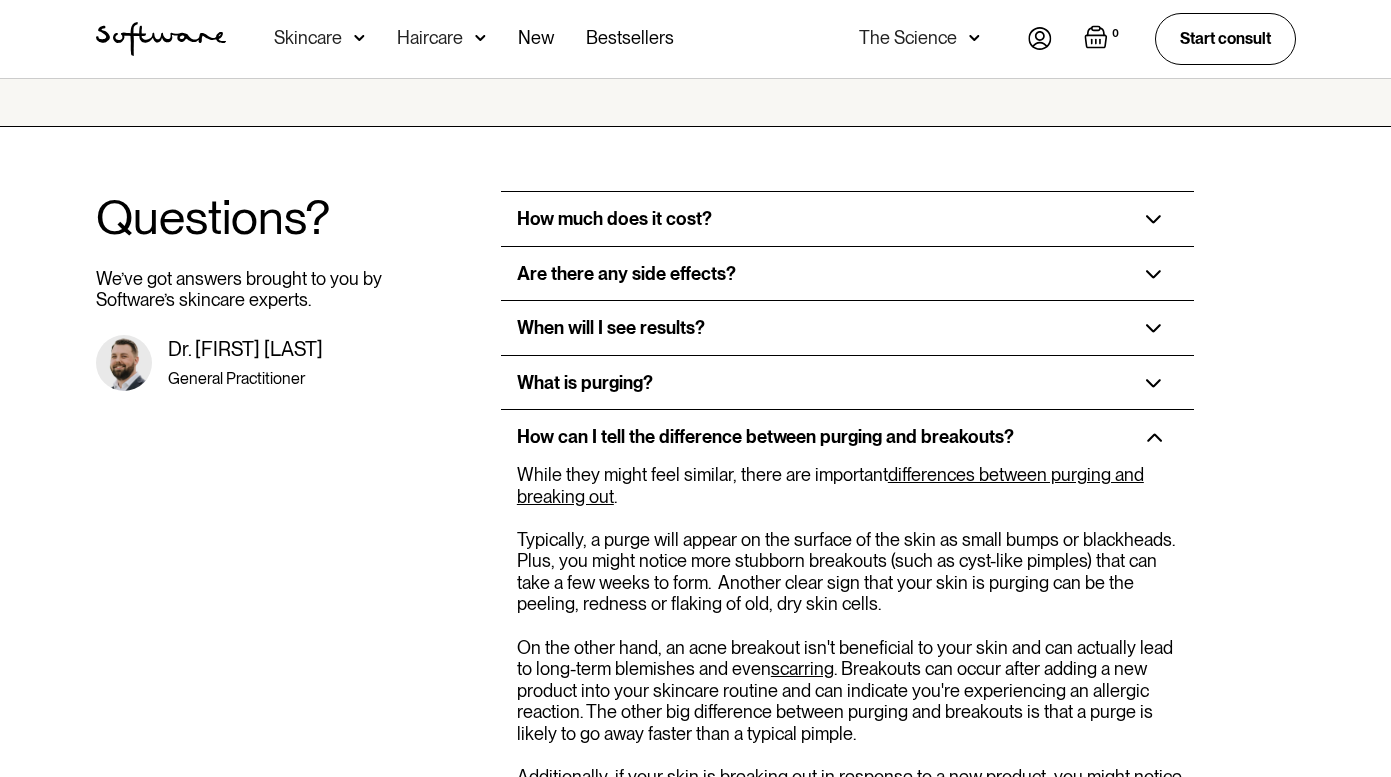 scroll, scrollTop: 2675, scrollLeft: 0, axis: vertical 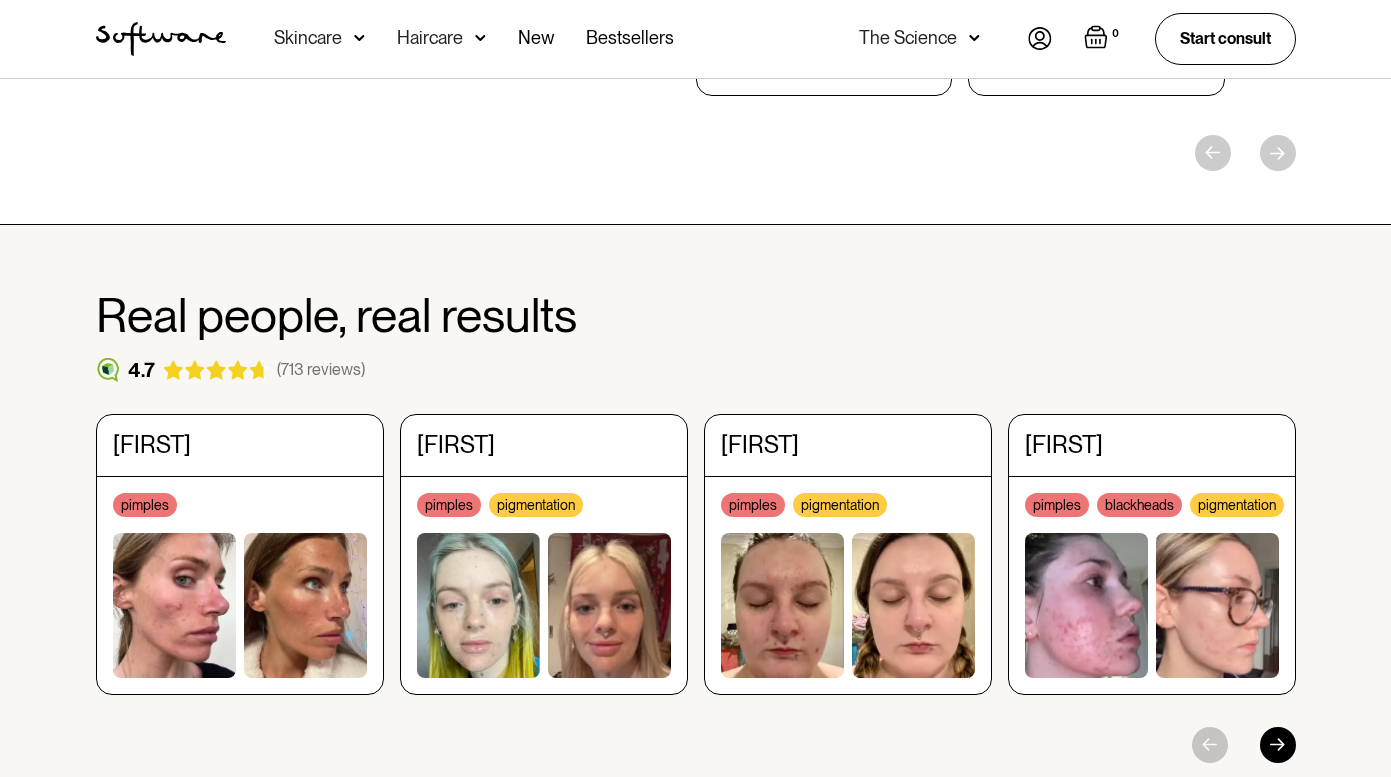 click on "Skincare" at bounding box center (308, 38) 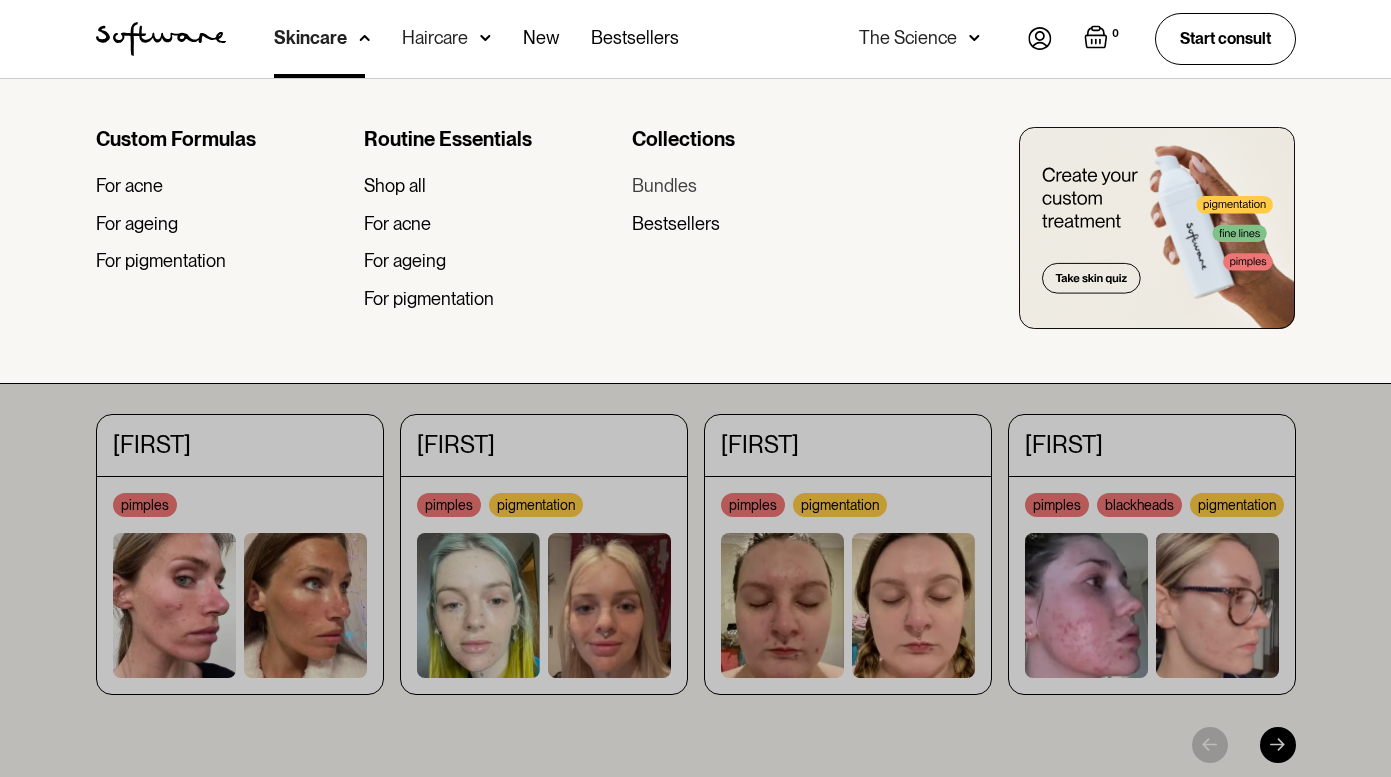 click on "Bundles" at bounding box center [664, 186] 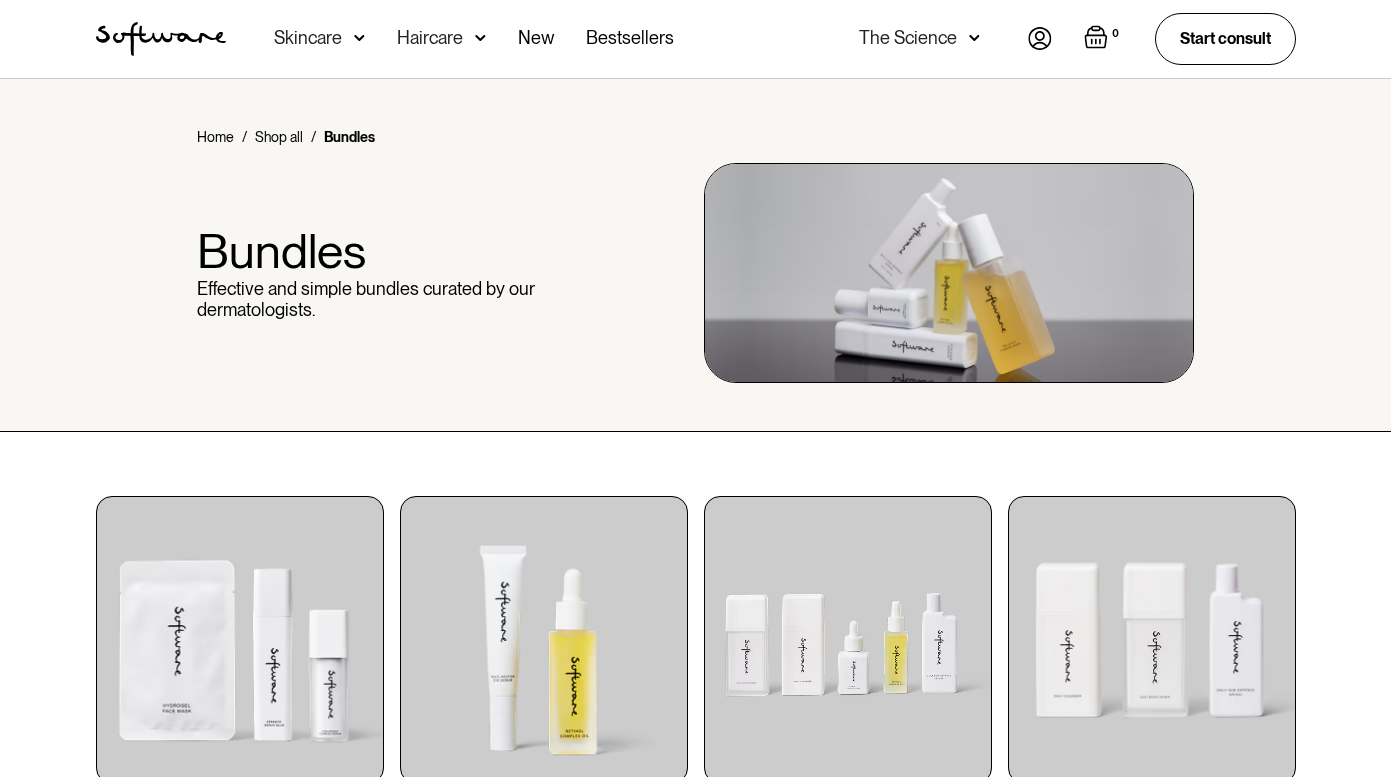 scroll, scrollTop: 0, scrollLeft: 0, axis: both 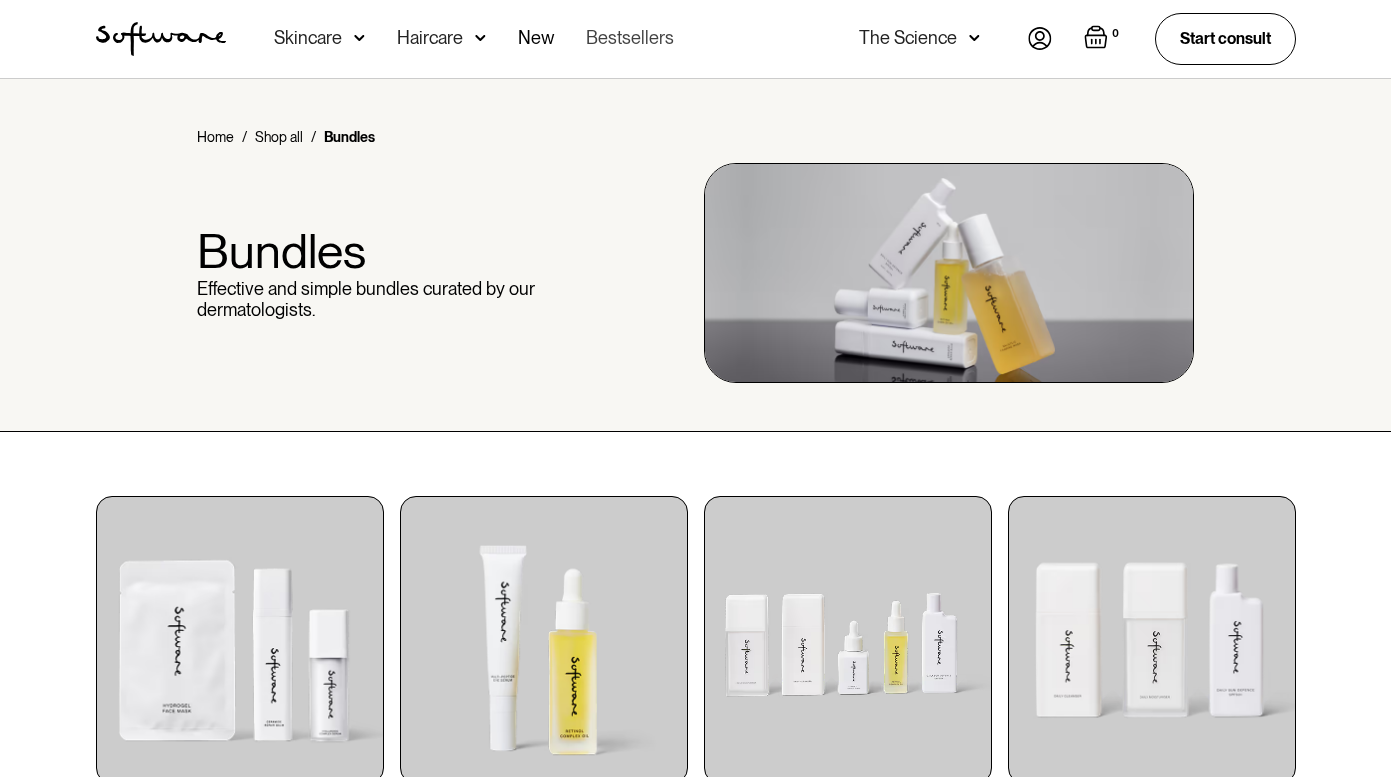 click on "Bestsellers" at bounding box center (630, 39) 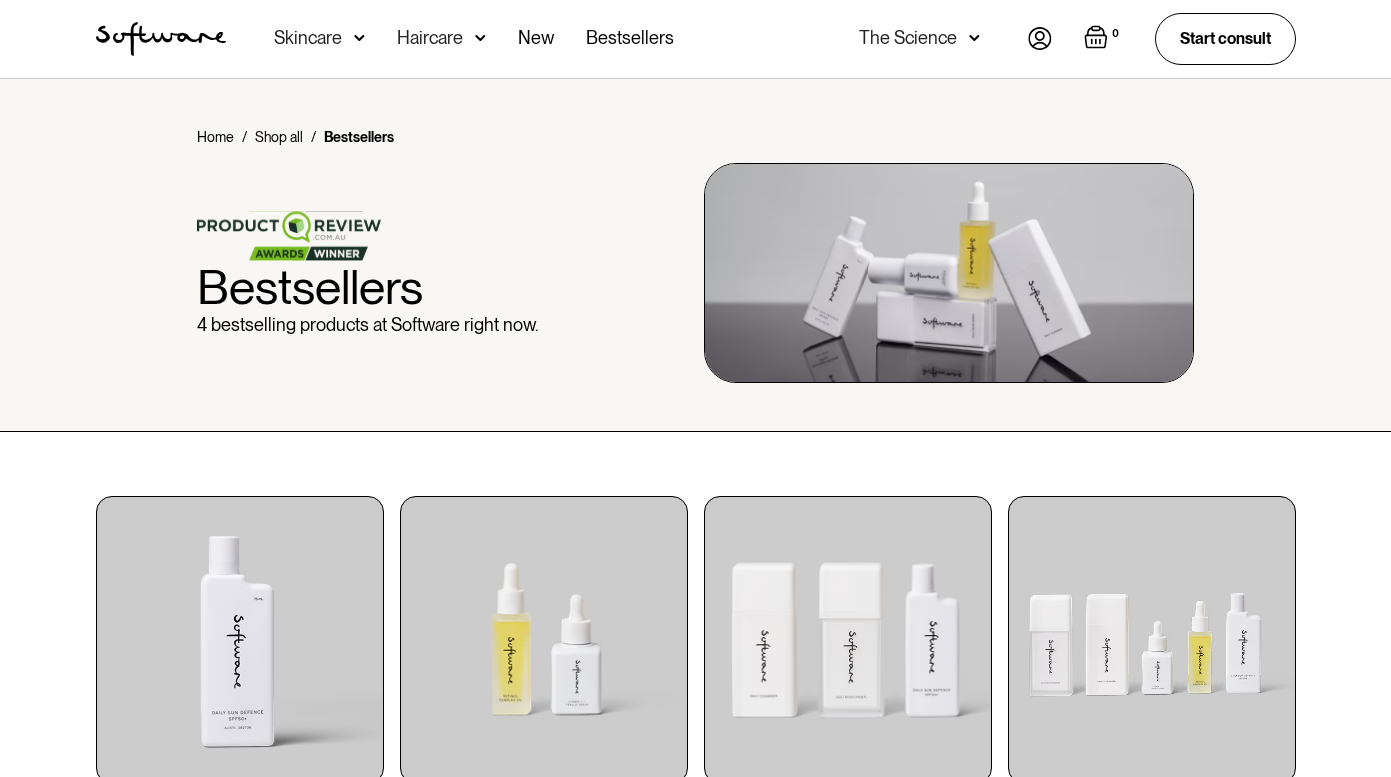 scroll, scrollTop: 0, scrollLeft: 0, axis: both 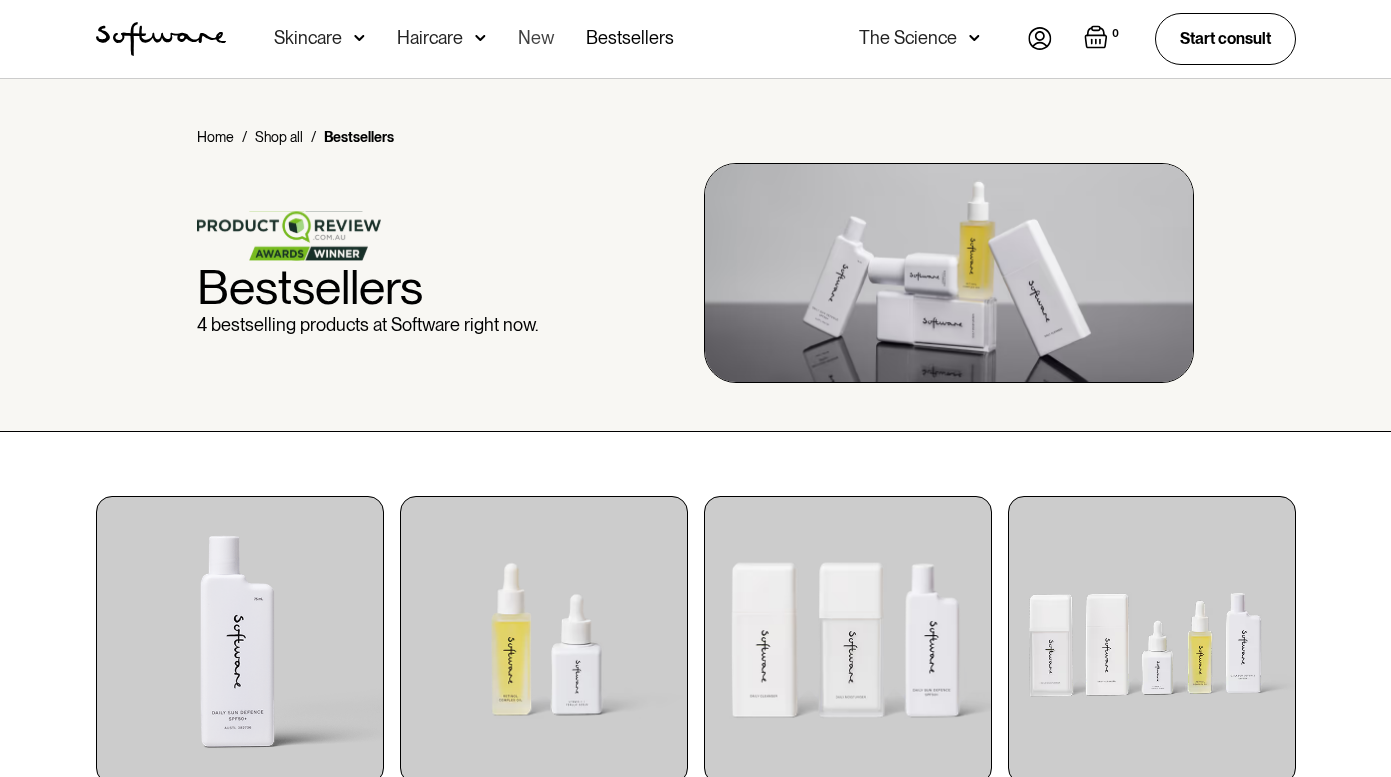 click on "New" at bounding box center (536, 39) 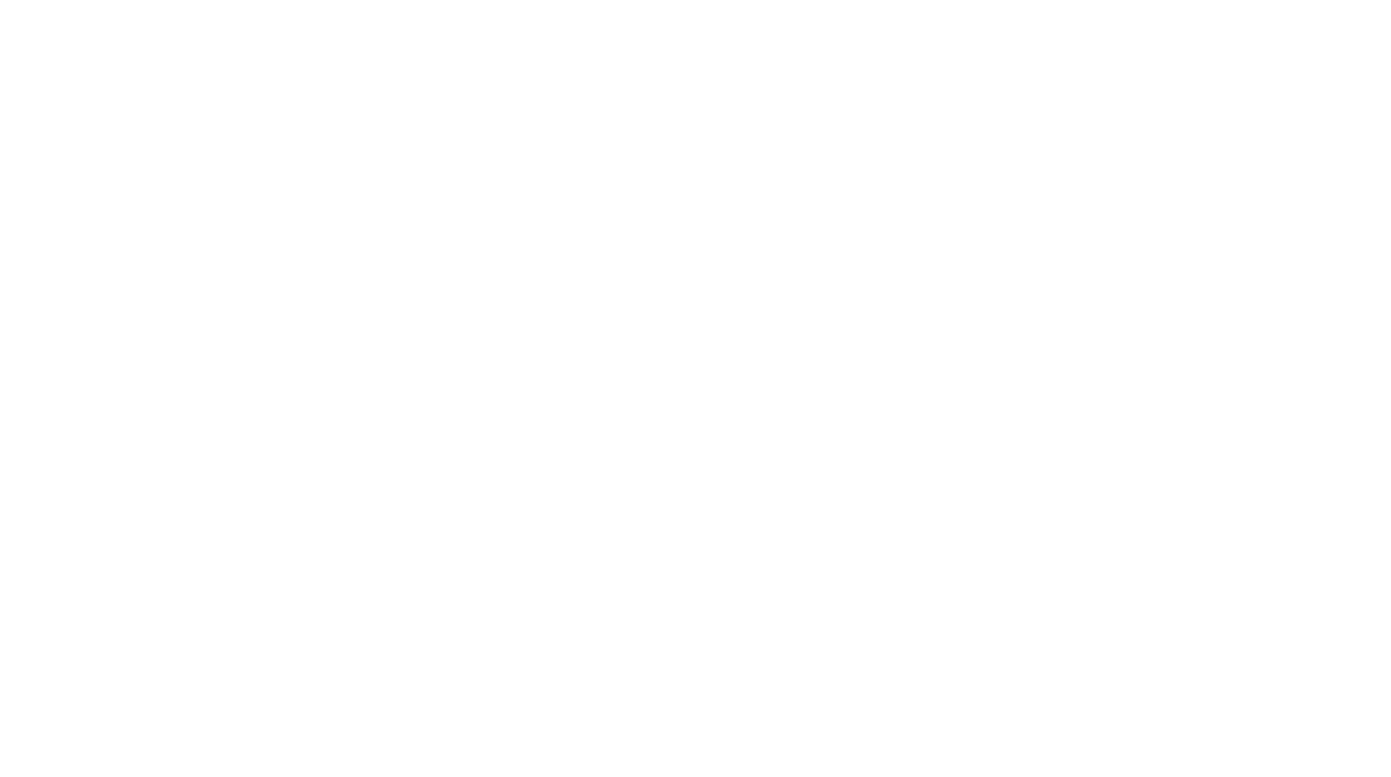 scroll, scrollTop: 0, scrollLeft: 0, axis: both 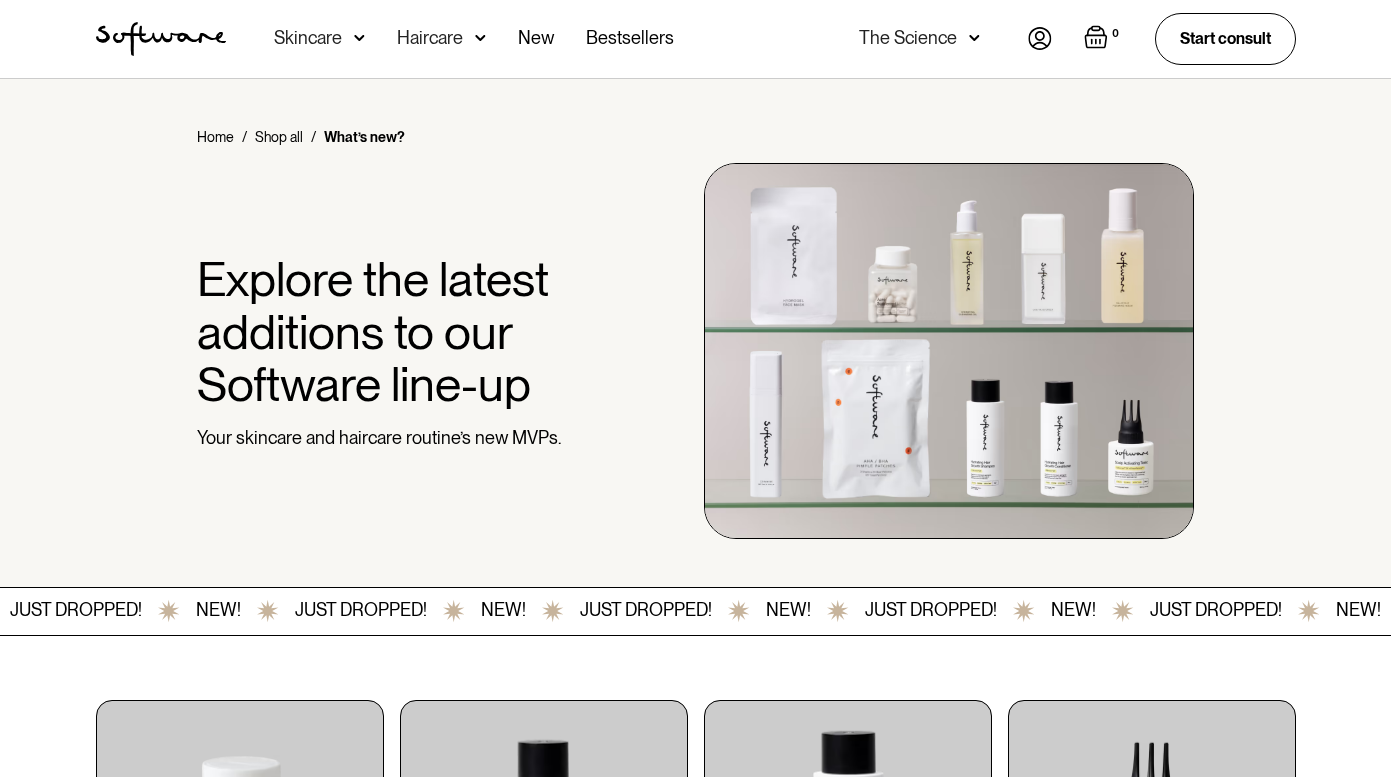 click on "Haircare" at bounding box center (308, 38) 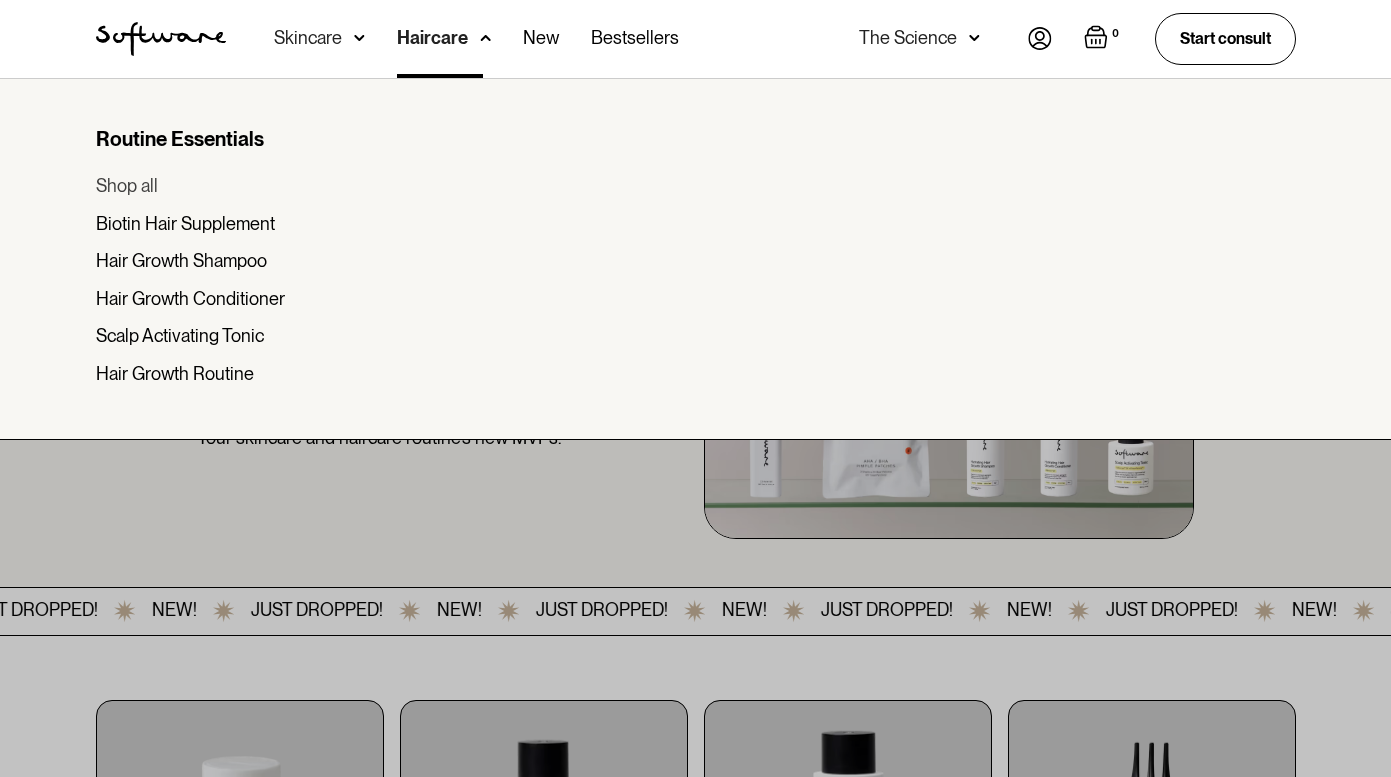 click on "Shop all" at bounding box center [127, 186] 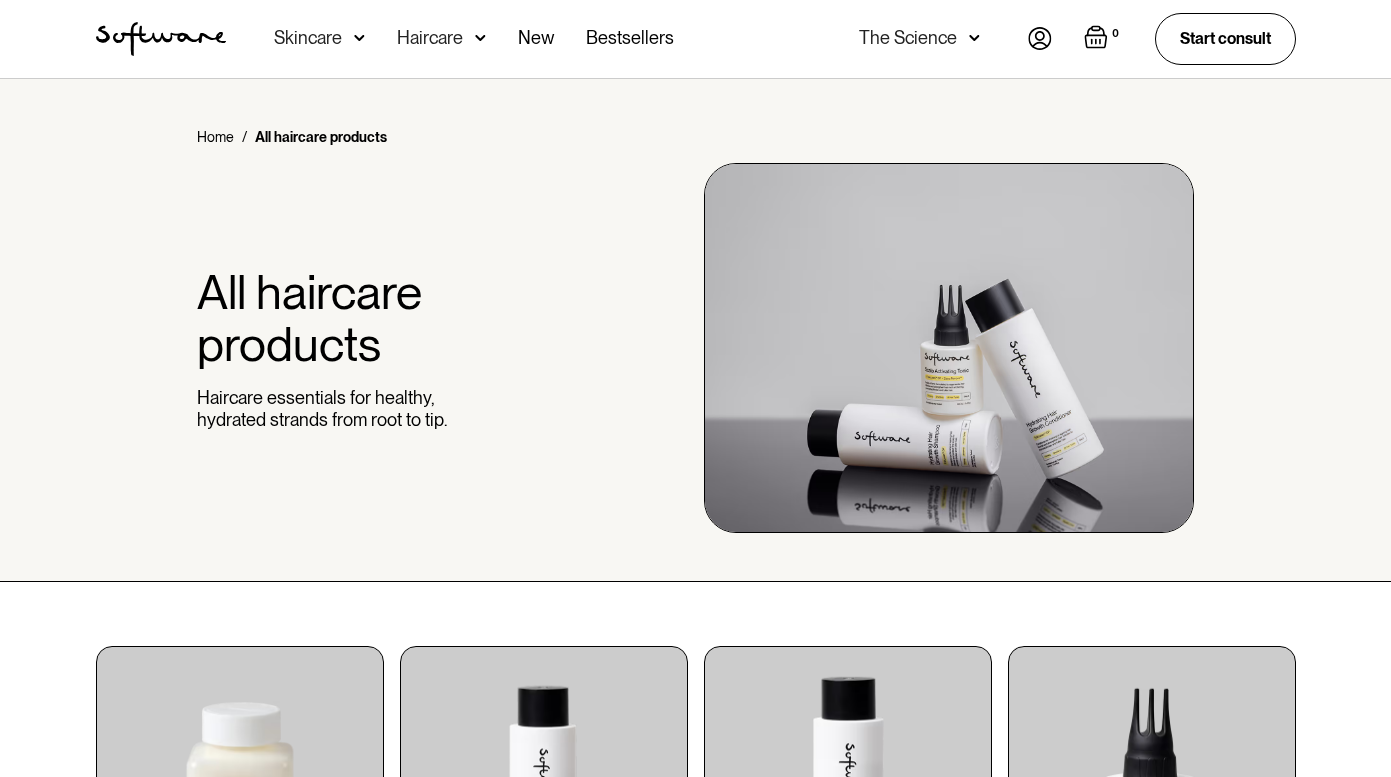 scroll, scrollTop: 0, scrollLeft: 0, axis: both 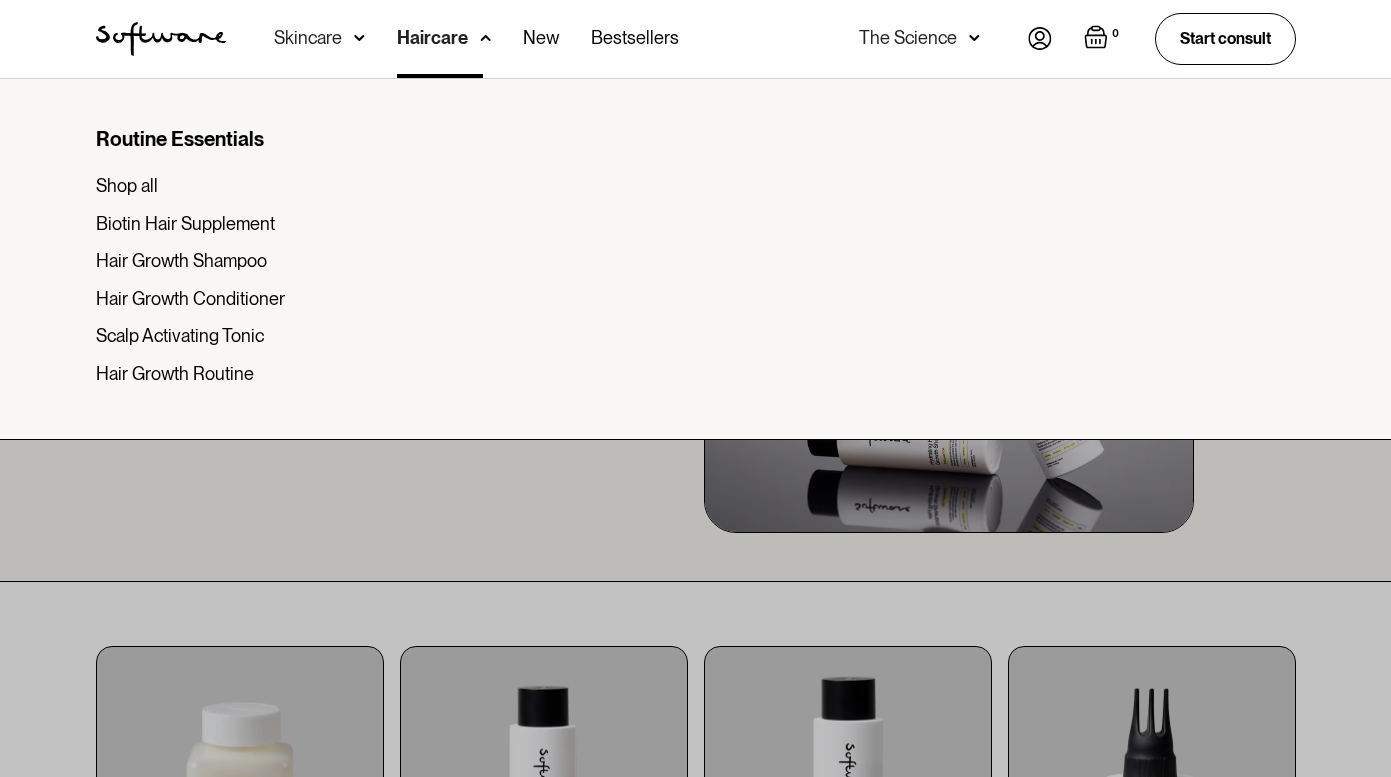 click on "Skincare" at bounding box center [308, 38] 